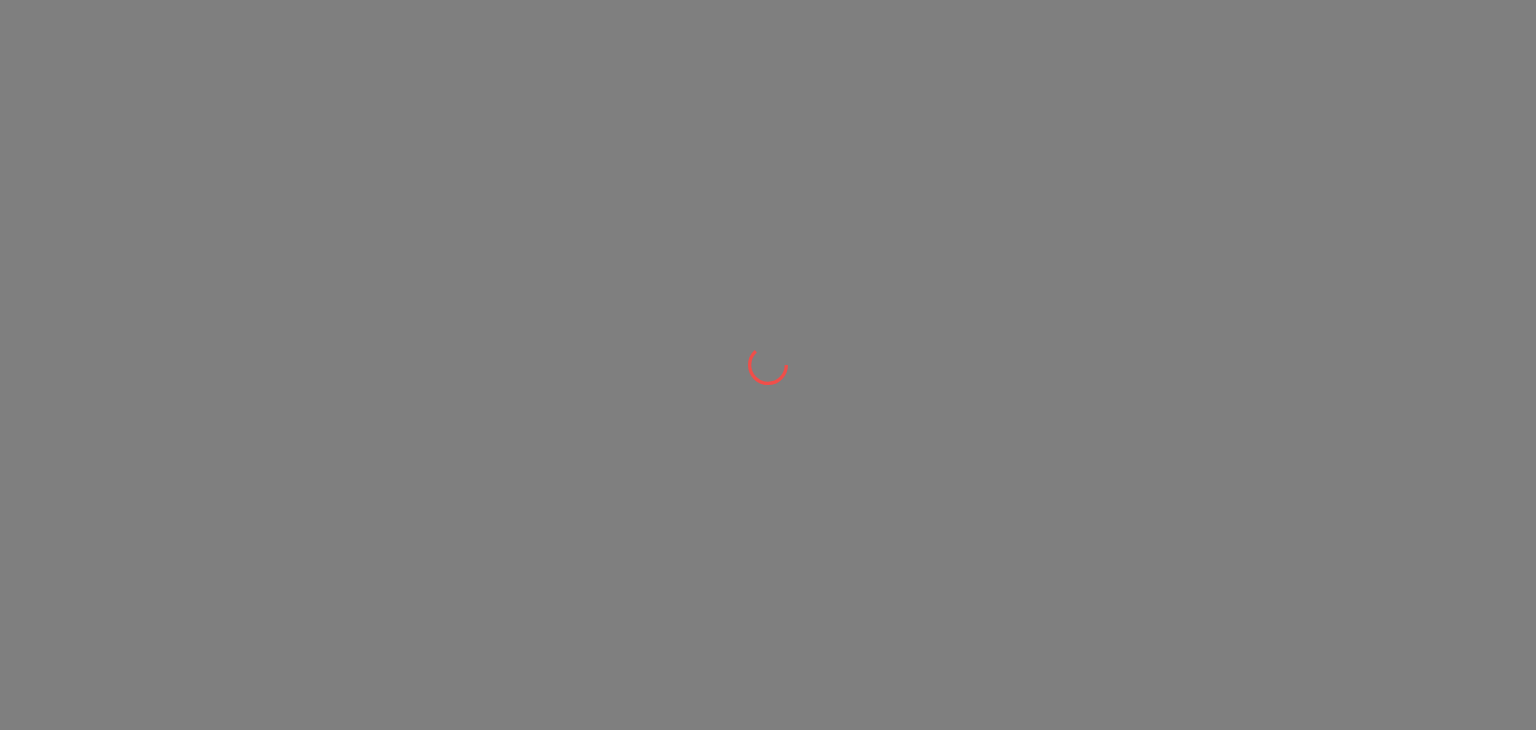 scroll, scrollTop: 0, scrollLeft: 0, axis: both 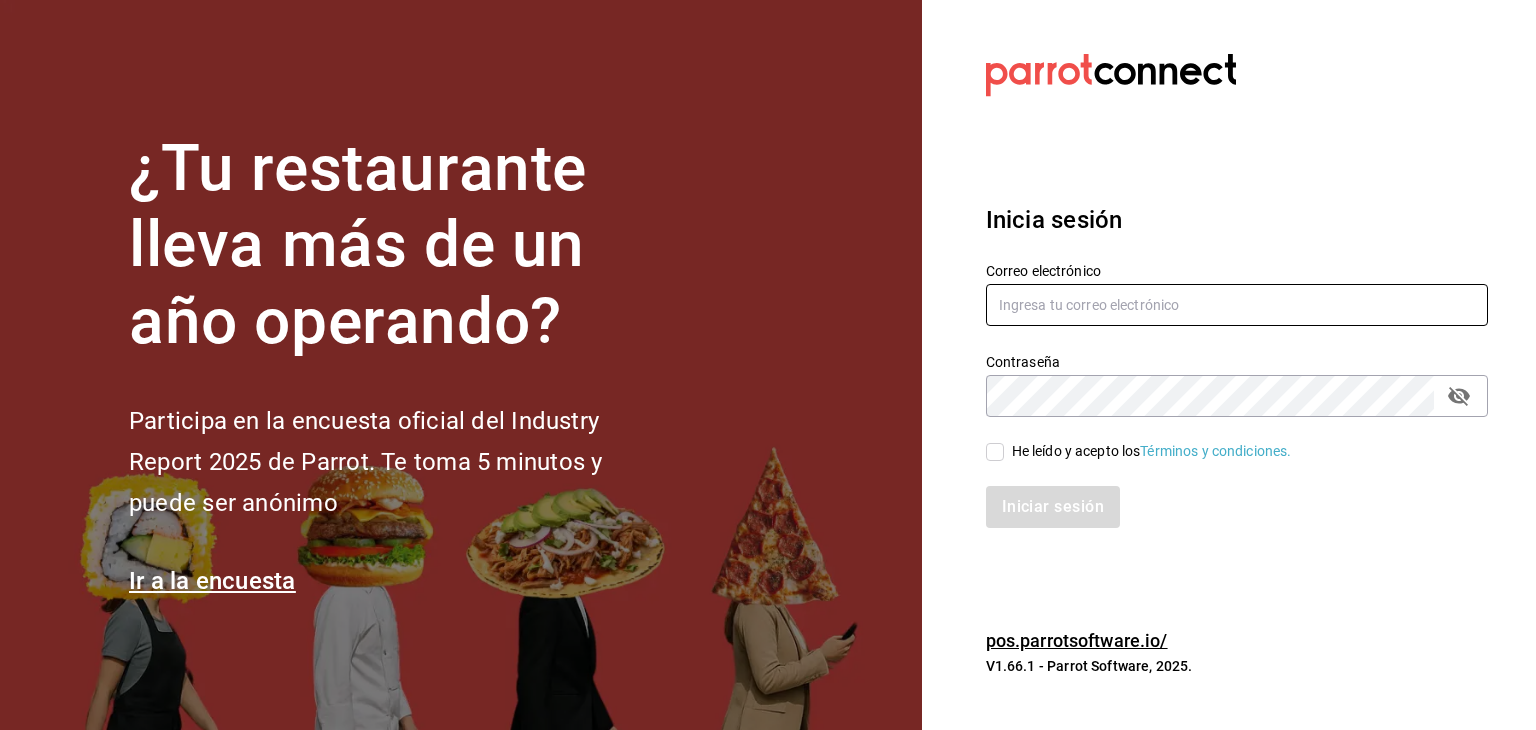 click at bounding box center (1237, 305) 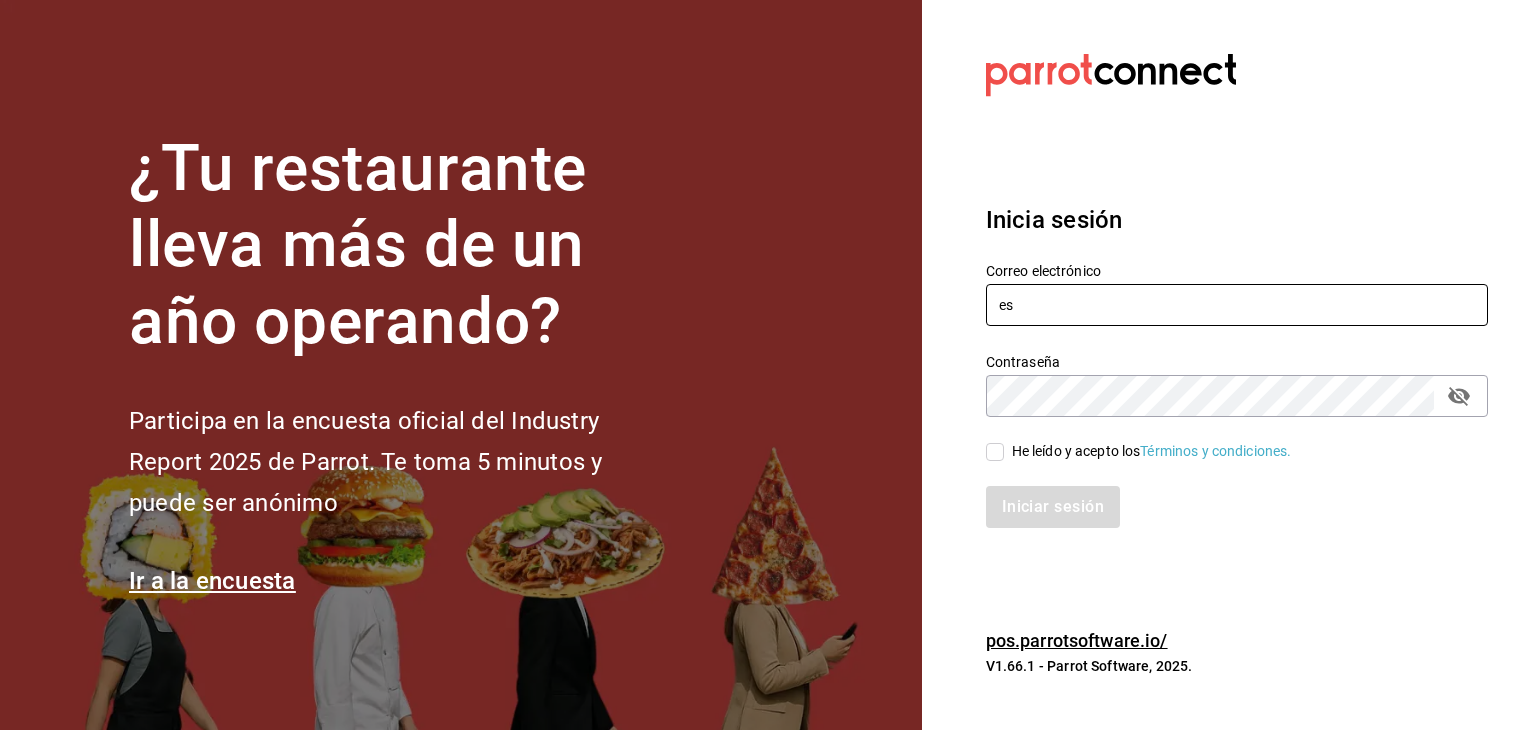 type on "e" 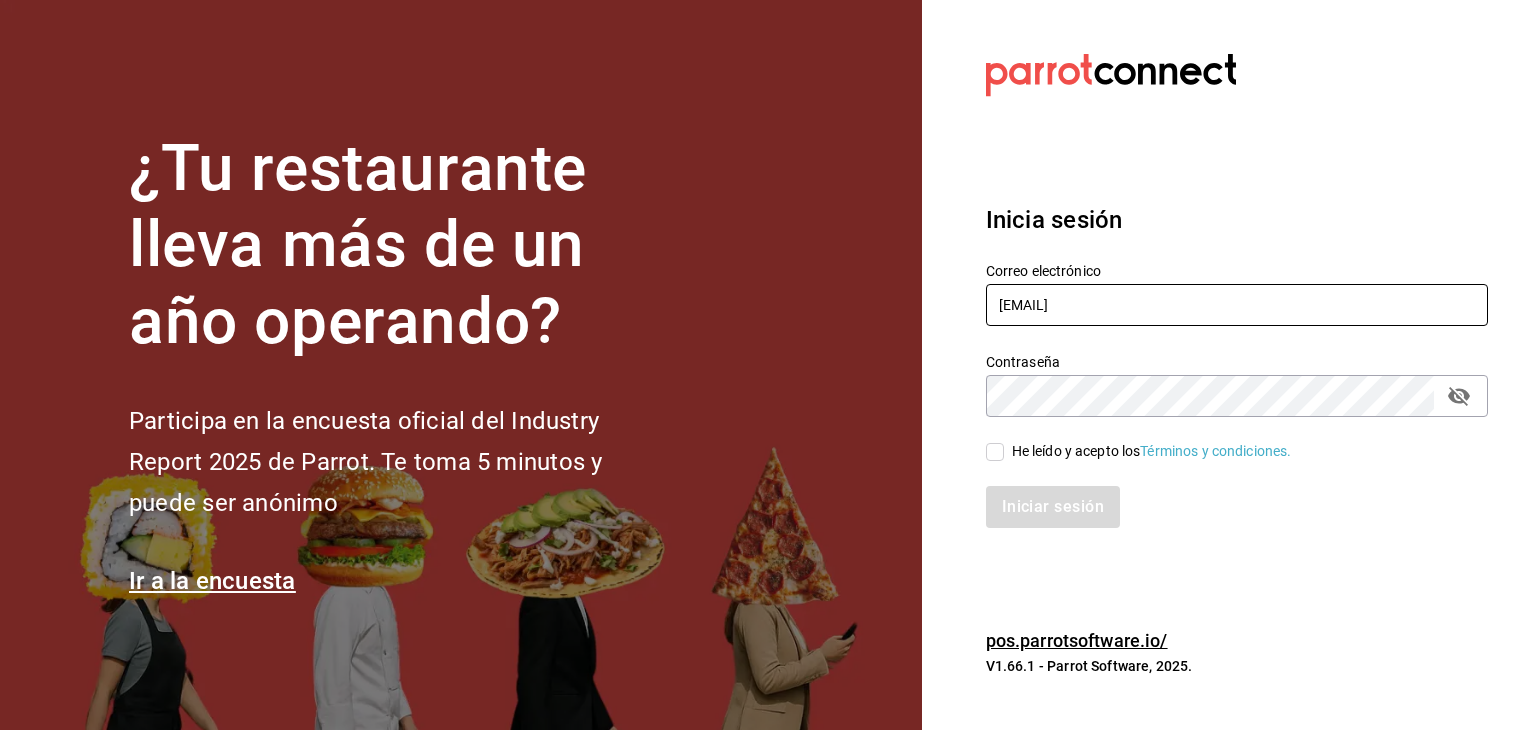 type on "esteban.santos@grupocosteno.com" 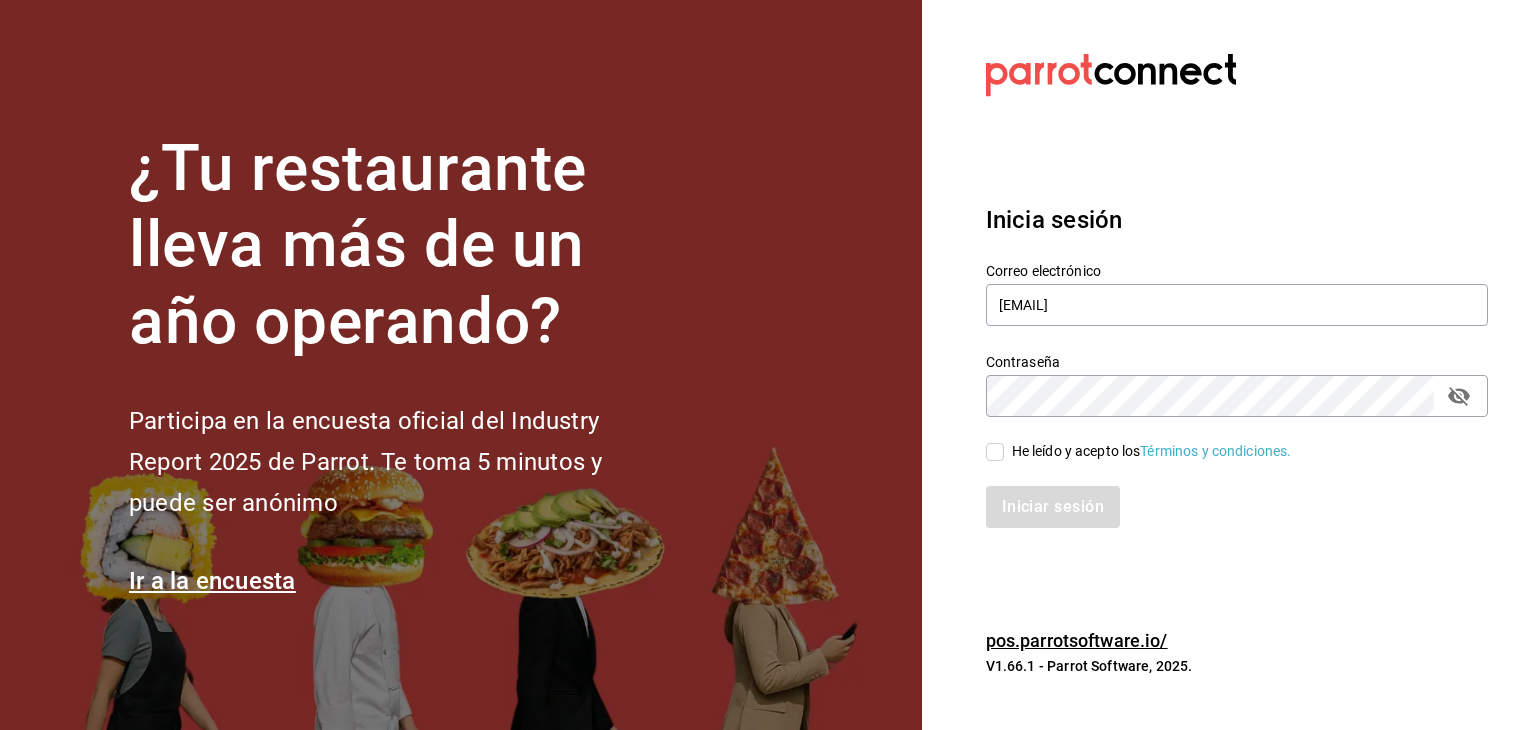 click on "He leído y acepto los  Términos y condiciones." at bounding box center [995, 452] 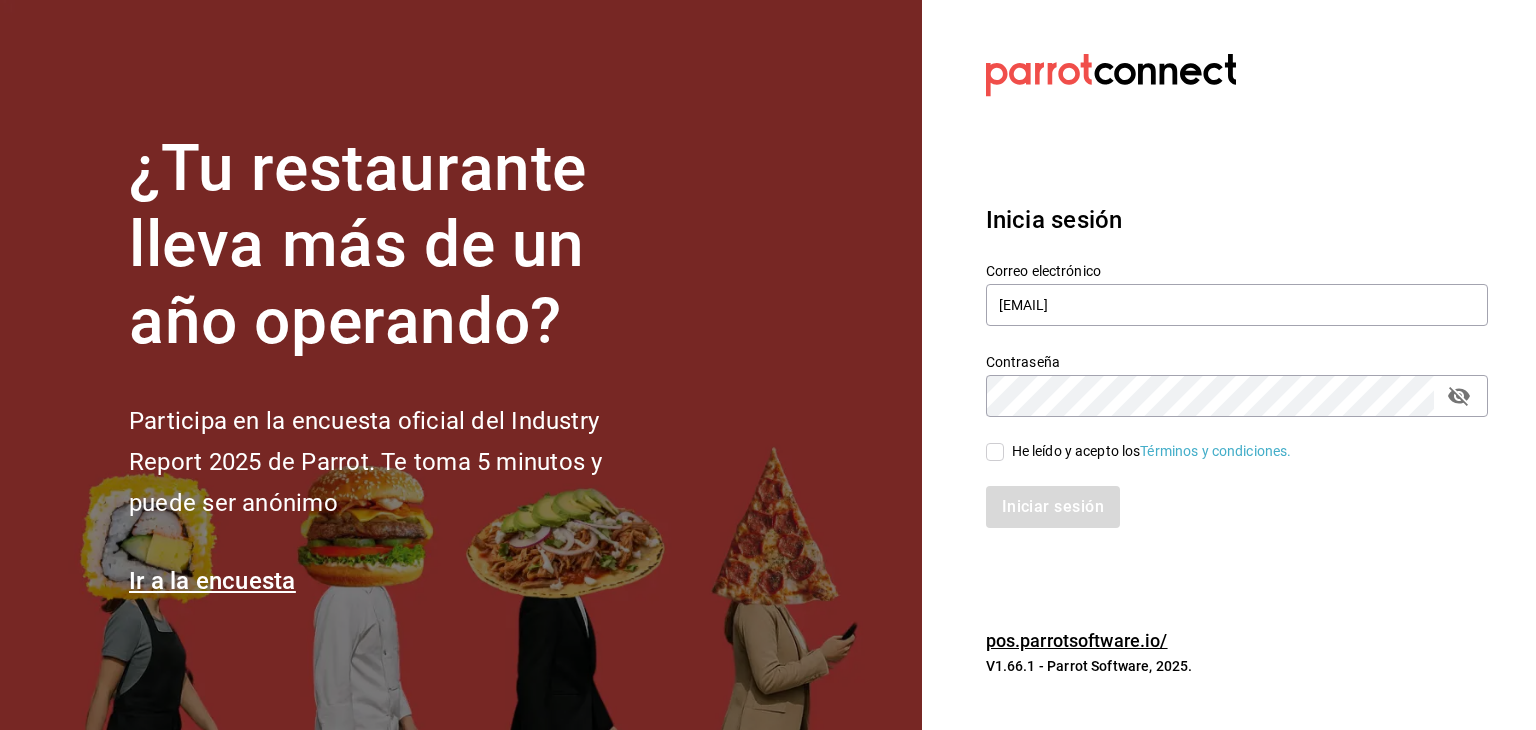 checkbox on "true" 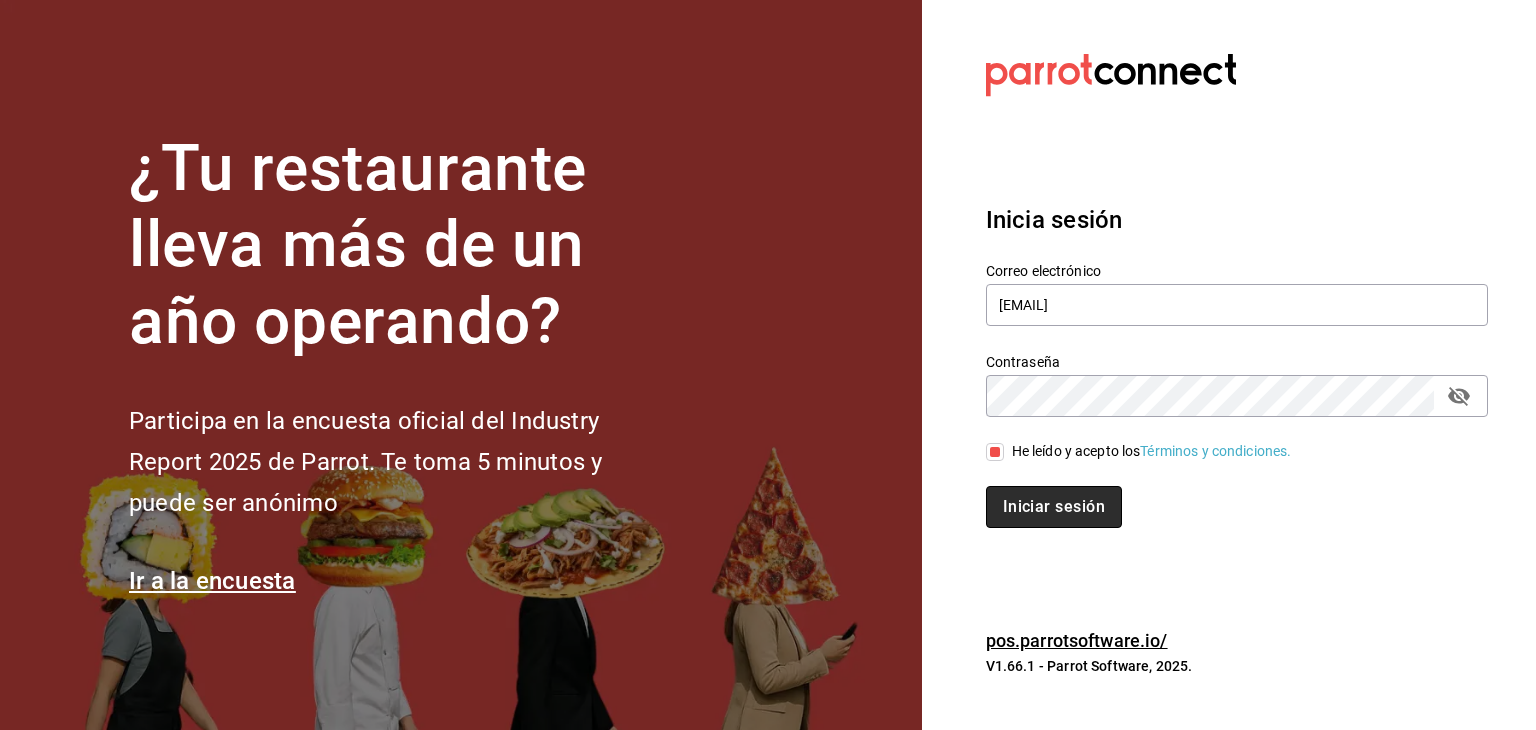 click on "Iniciar sesión" at bounding box center (1054, 507) 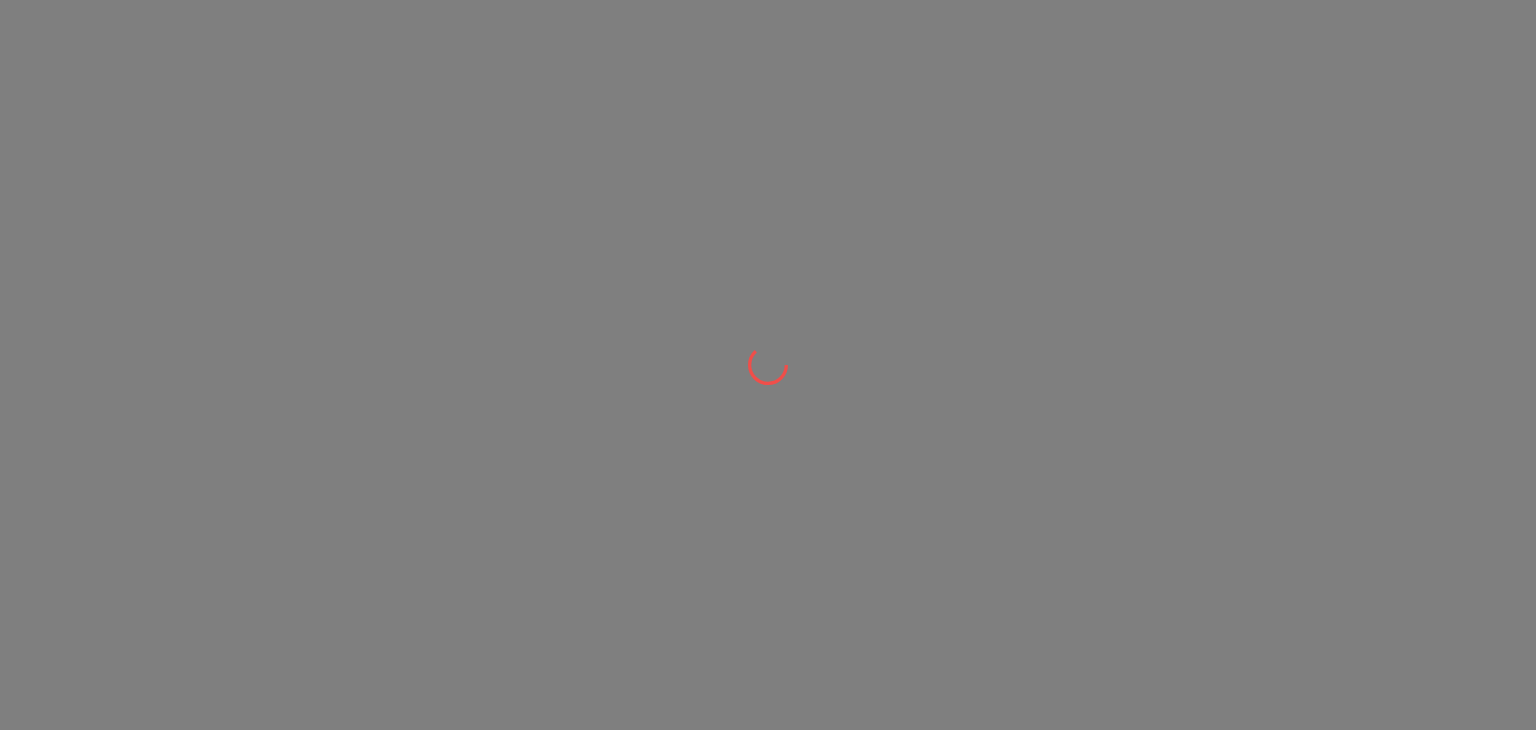 scroll, scrollTop: 0, scrollLeft: 0, axis: both 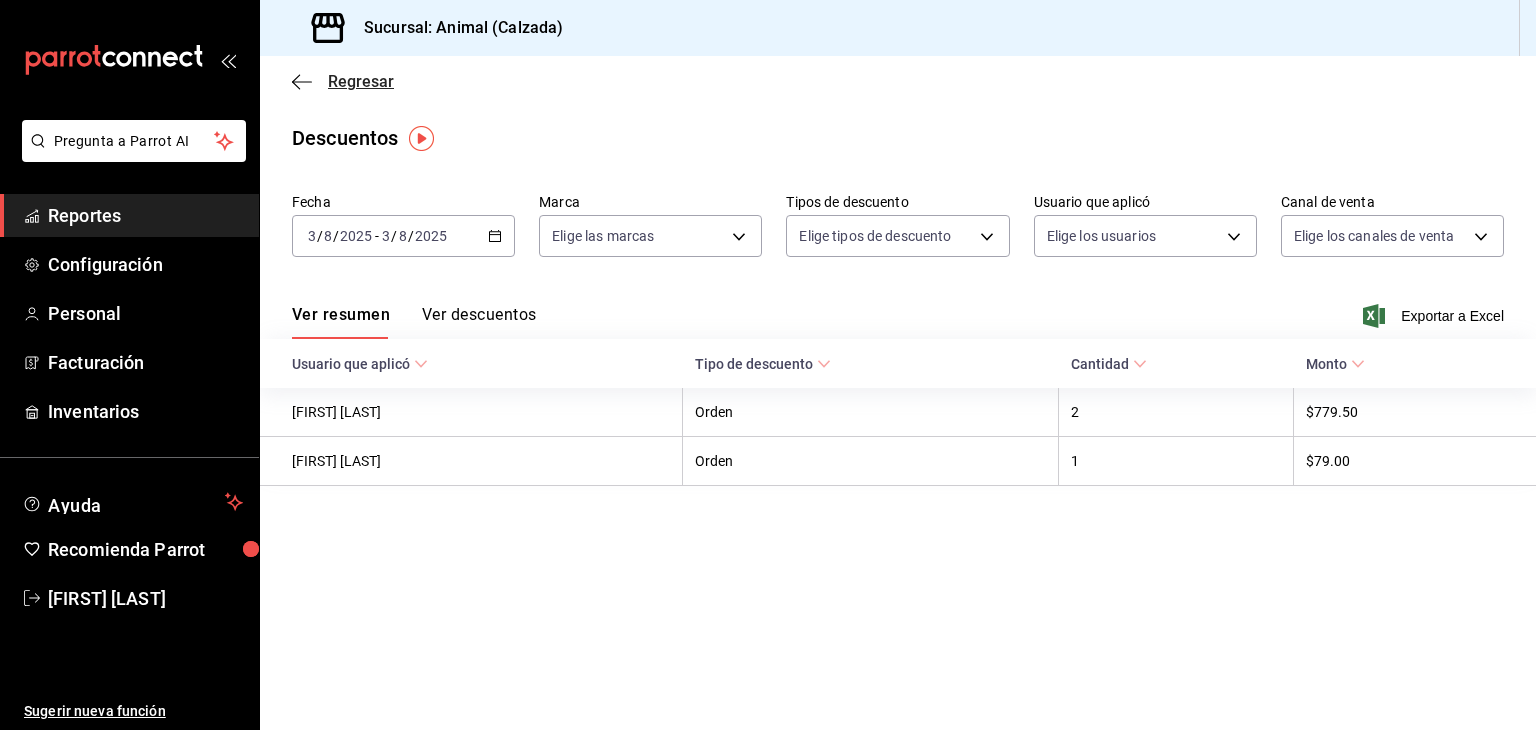 click 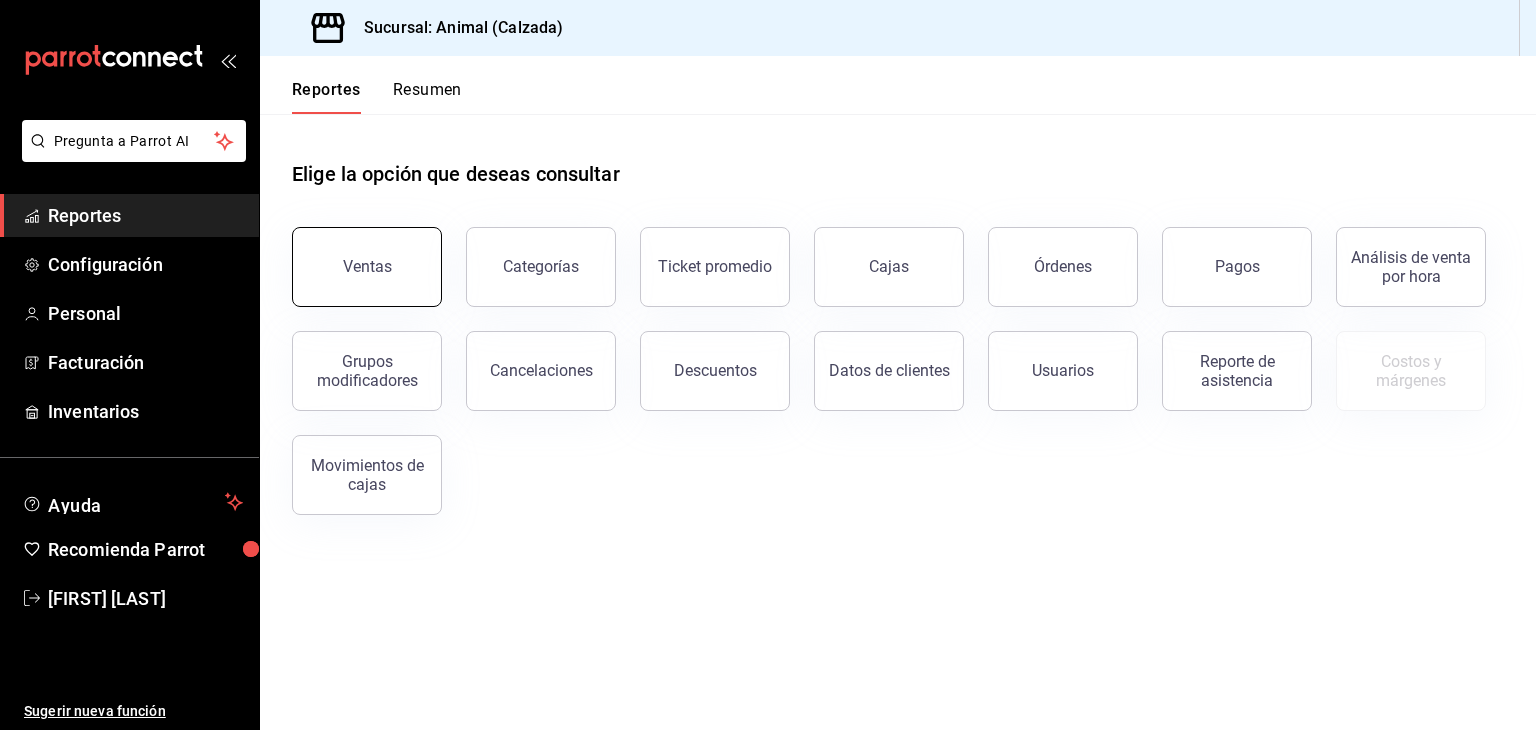 click on "Ventas" at bounding box center [367, 267] 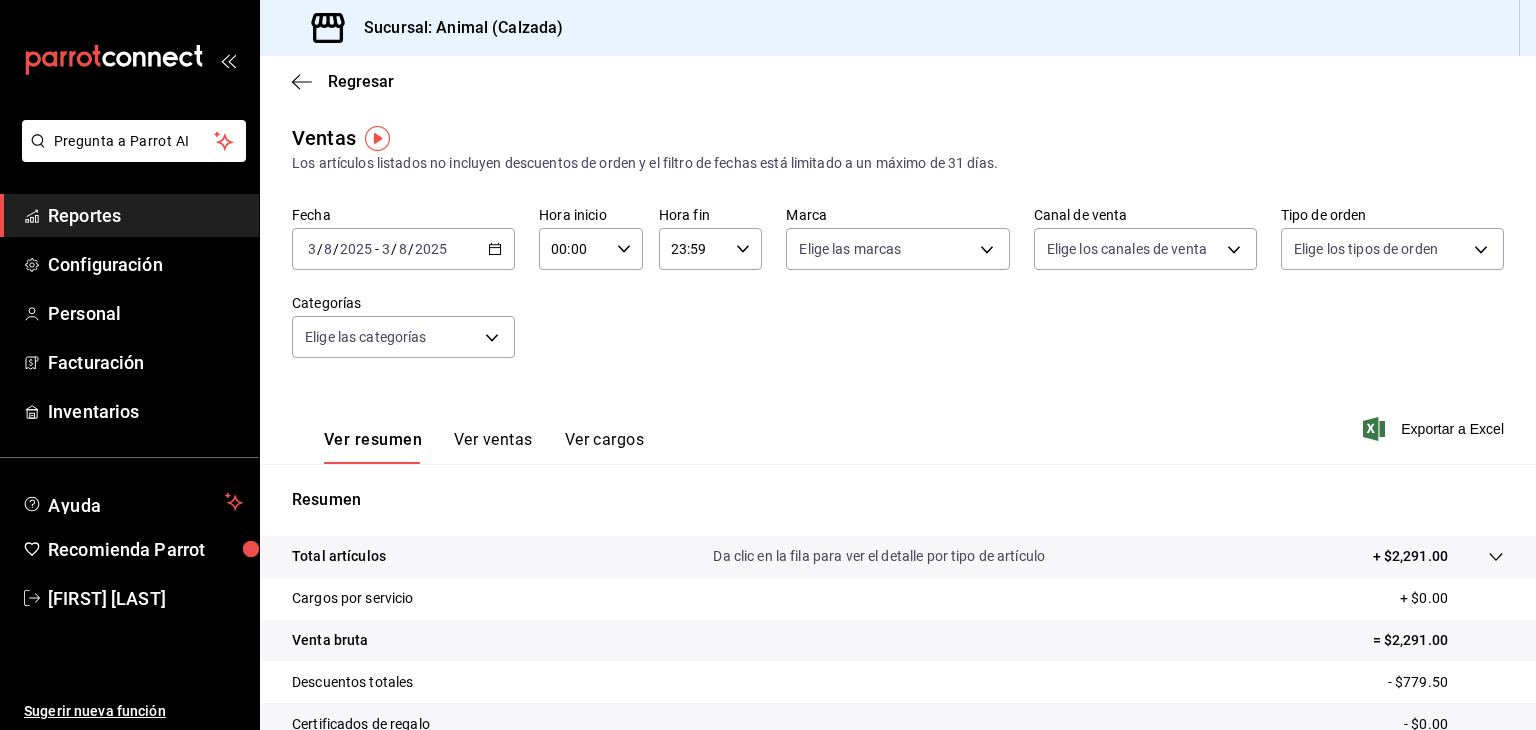 click on "2025-08-03 3 / 8 / 2025 - 2025-08-03 3 / 8 / 2025" at bounding box center (403, 249) 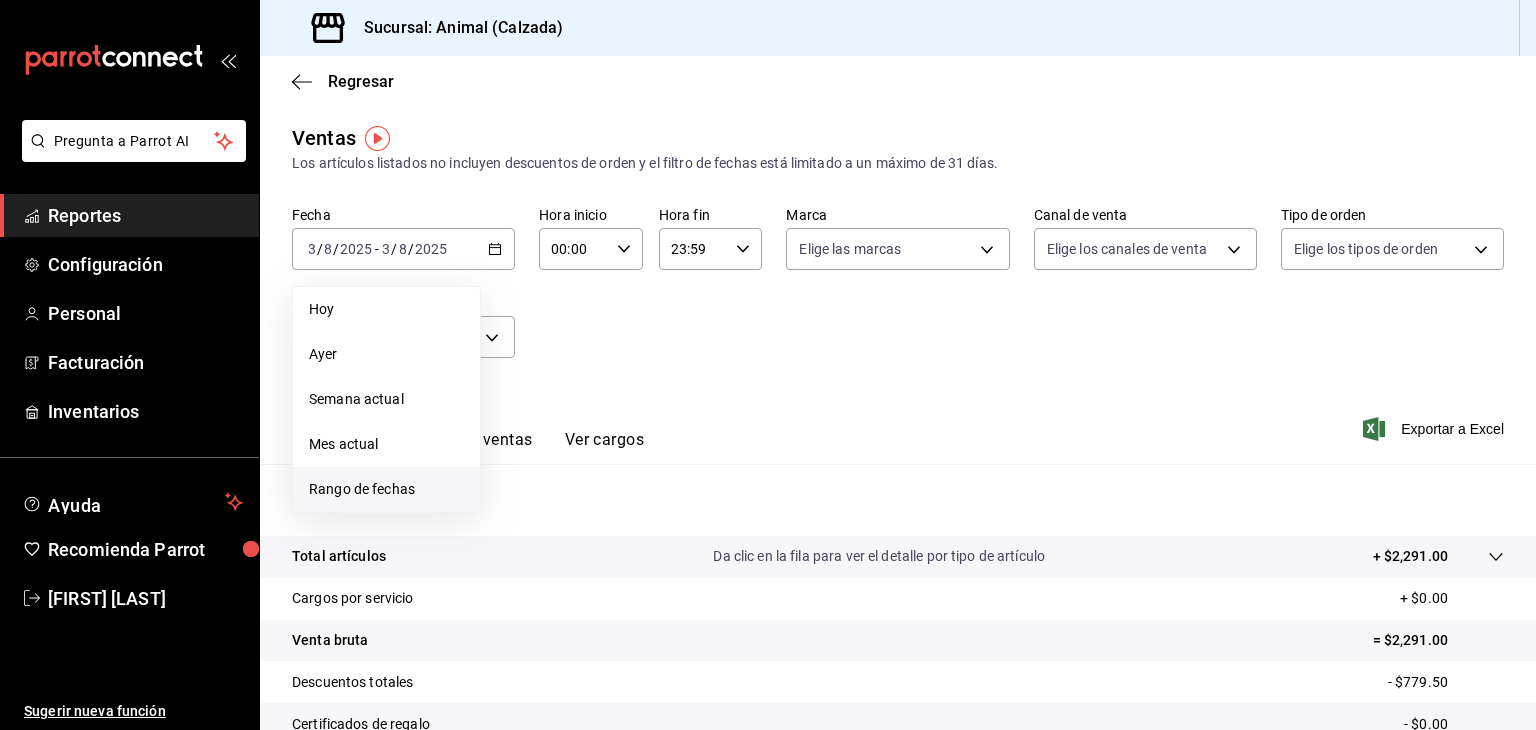 click on "Rango de fechas" at bounding box center [386, 489] 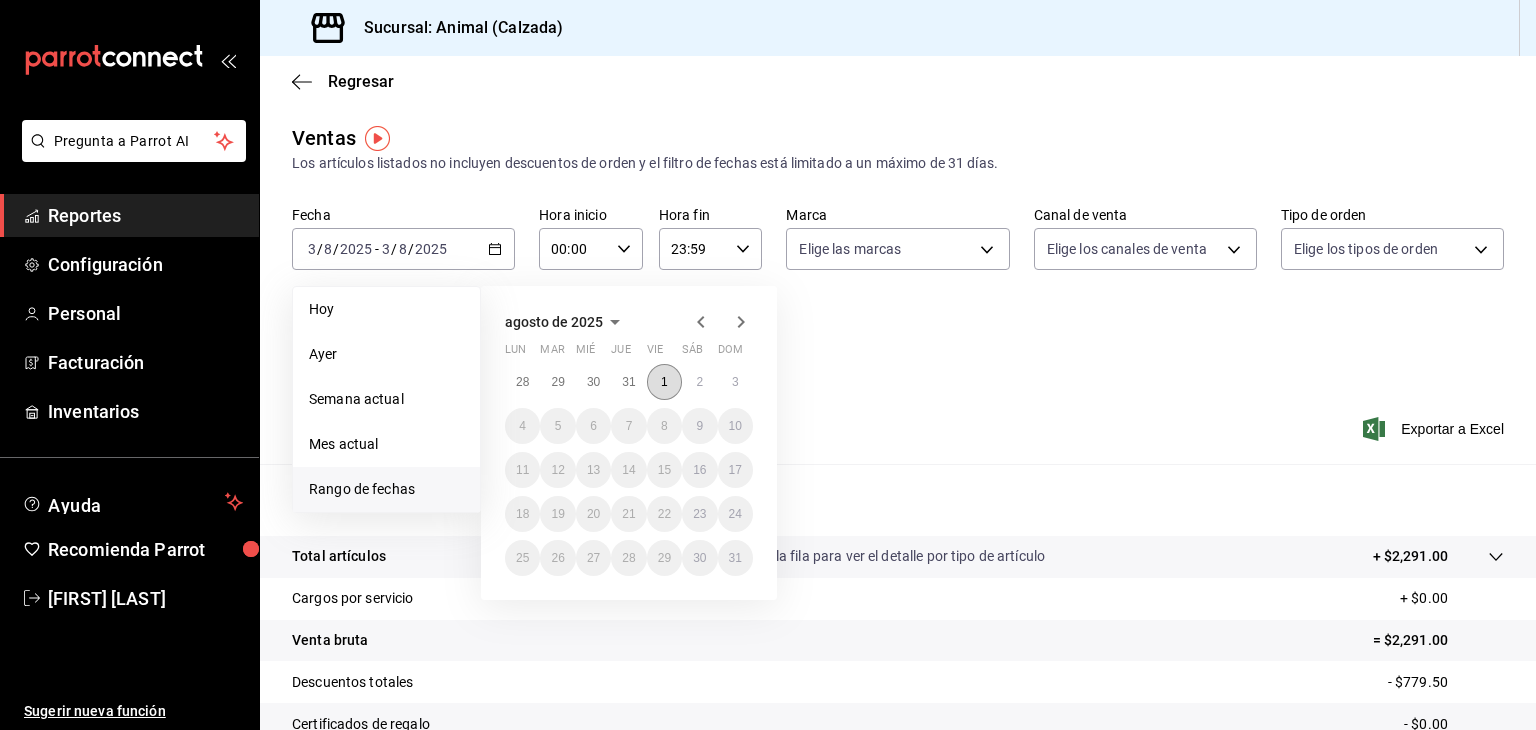 click on "1" at bounding box center [664, 382] 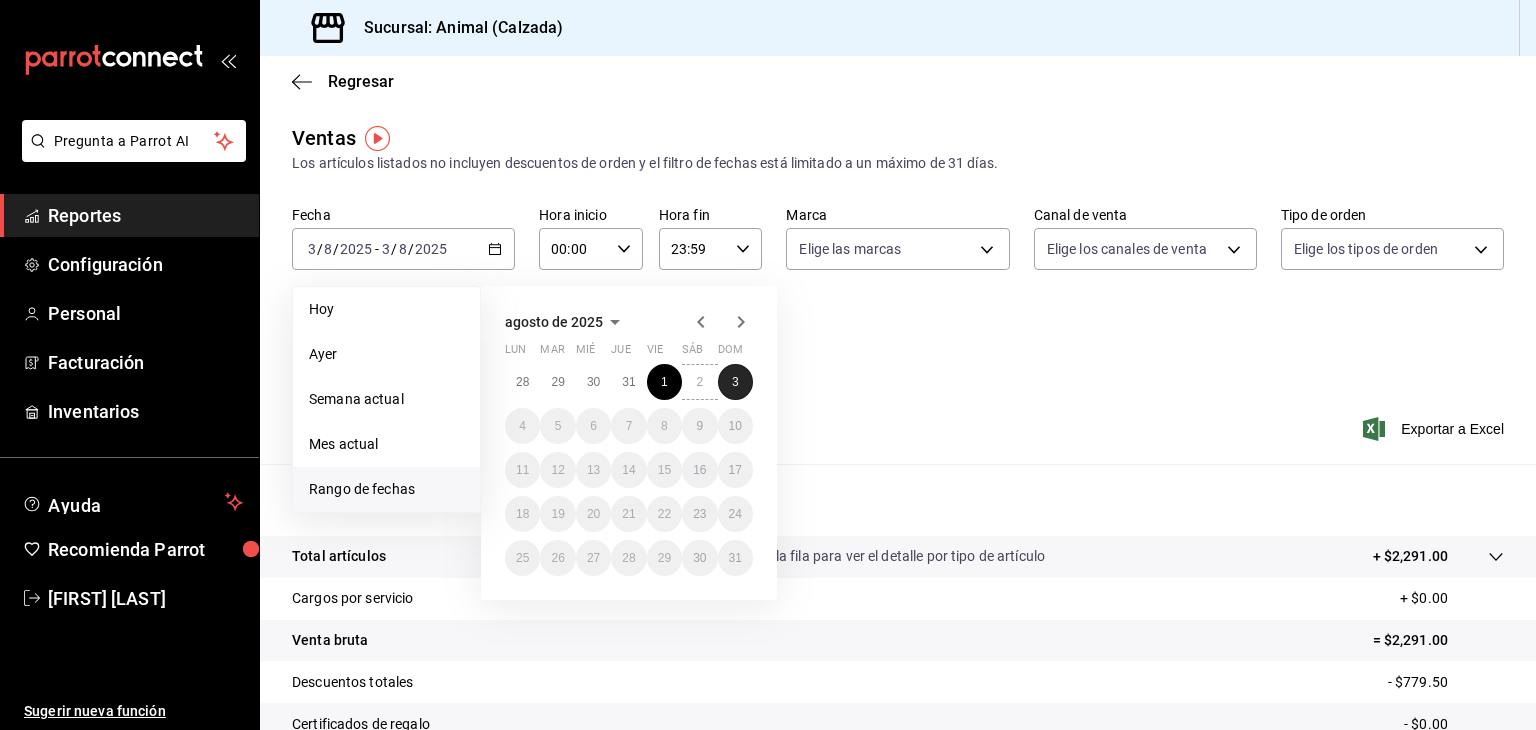 click on "3" at bounding box center (735, 382) 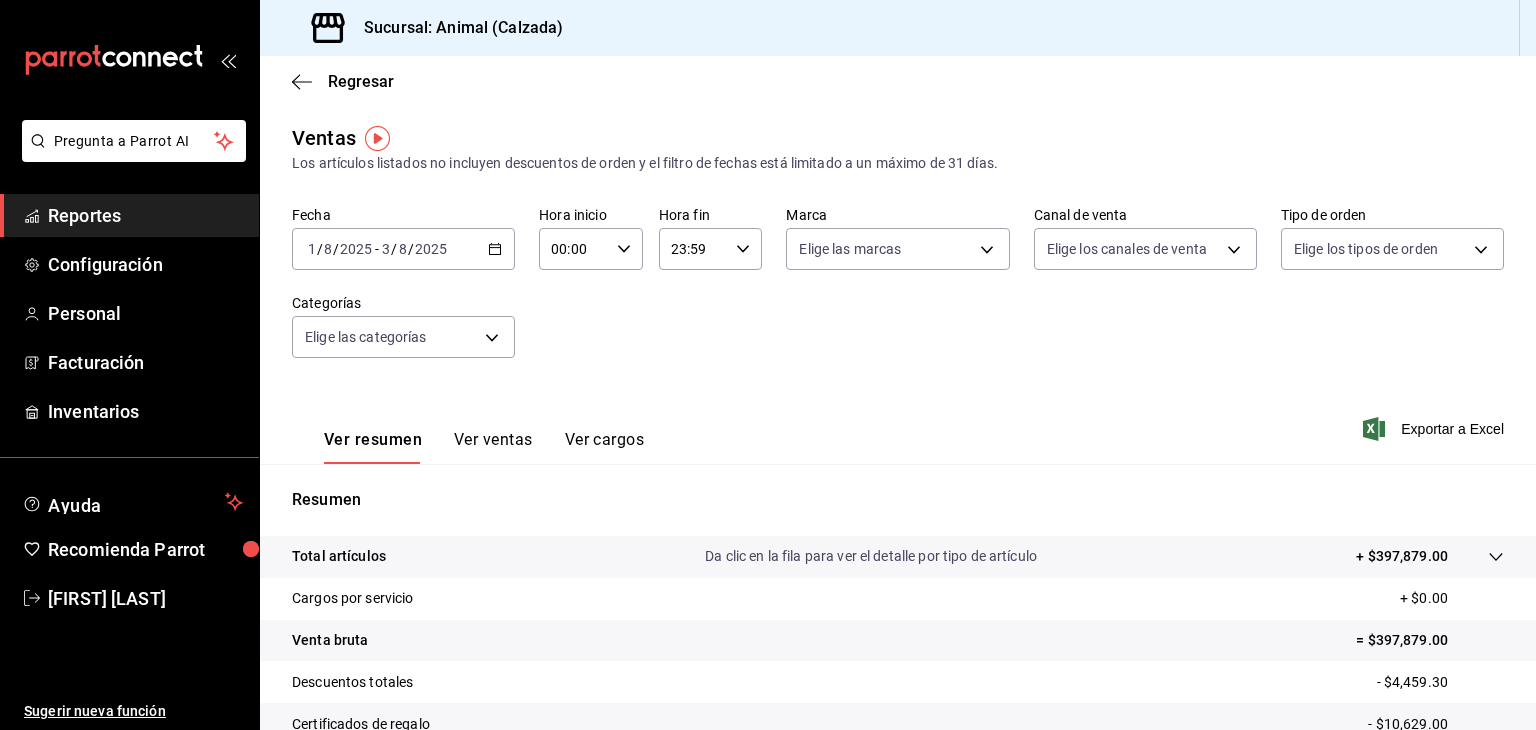 click on "00:00" at bounding box center [574, 249] 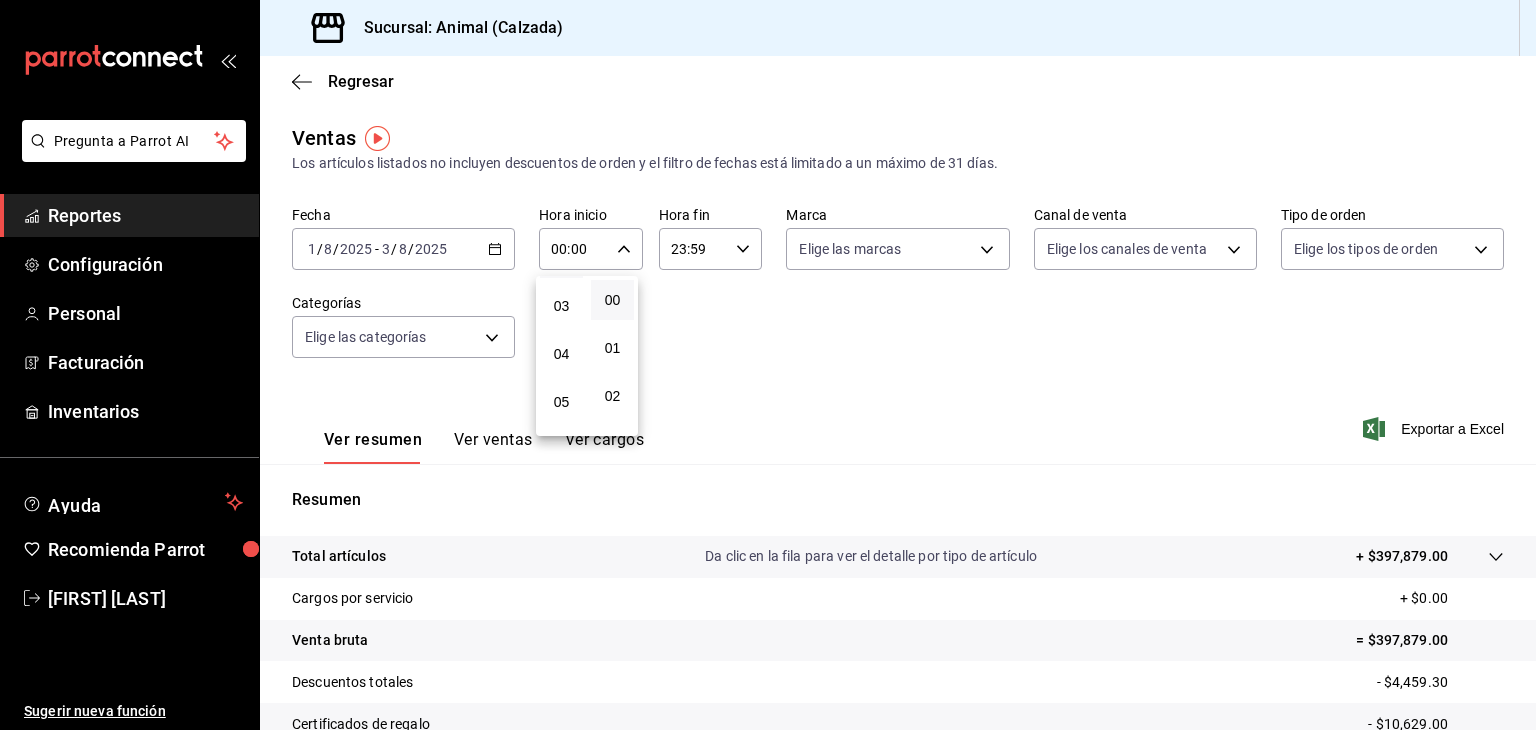 scroll, scrollTop: 139, scrollLeft: 0, axis: vertical 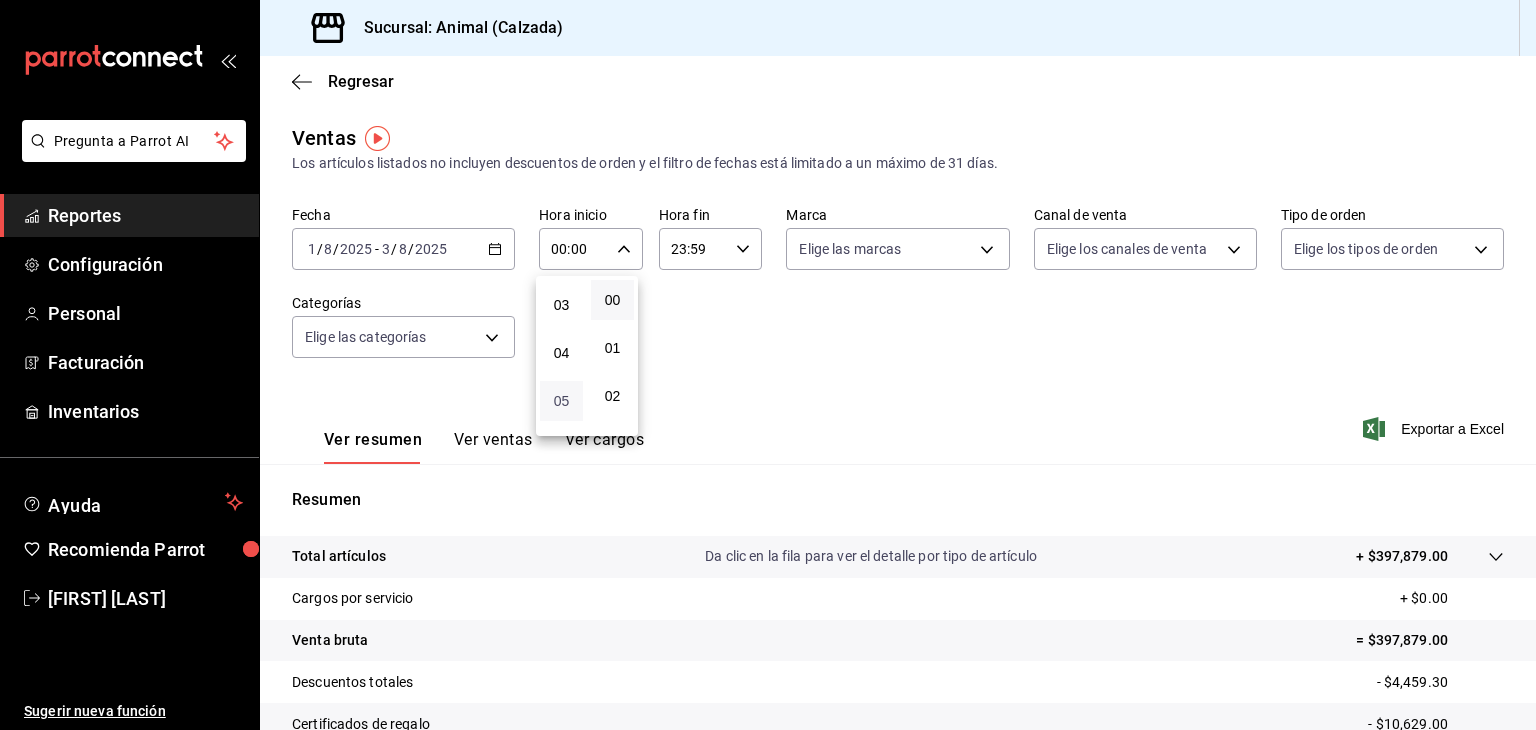 click on "05" at bounding box center (561, 401) 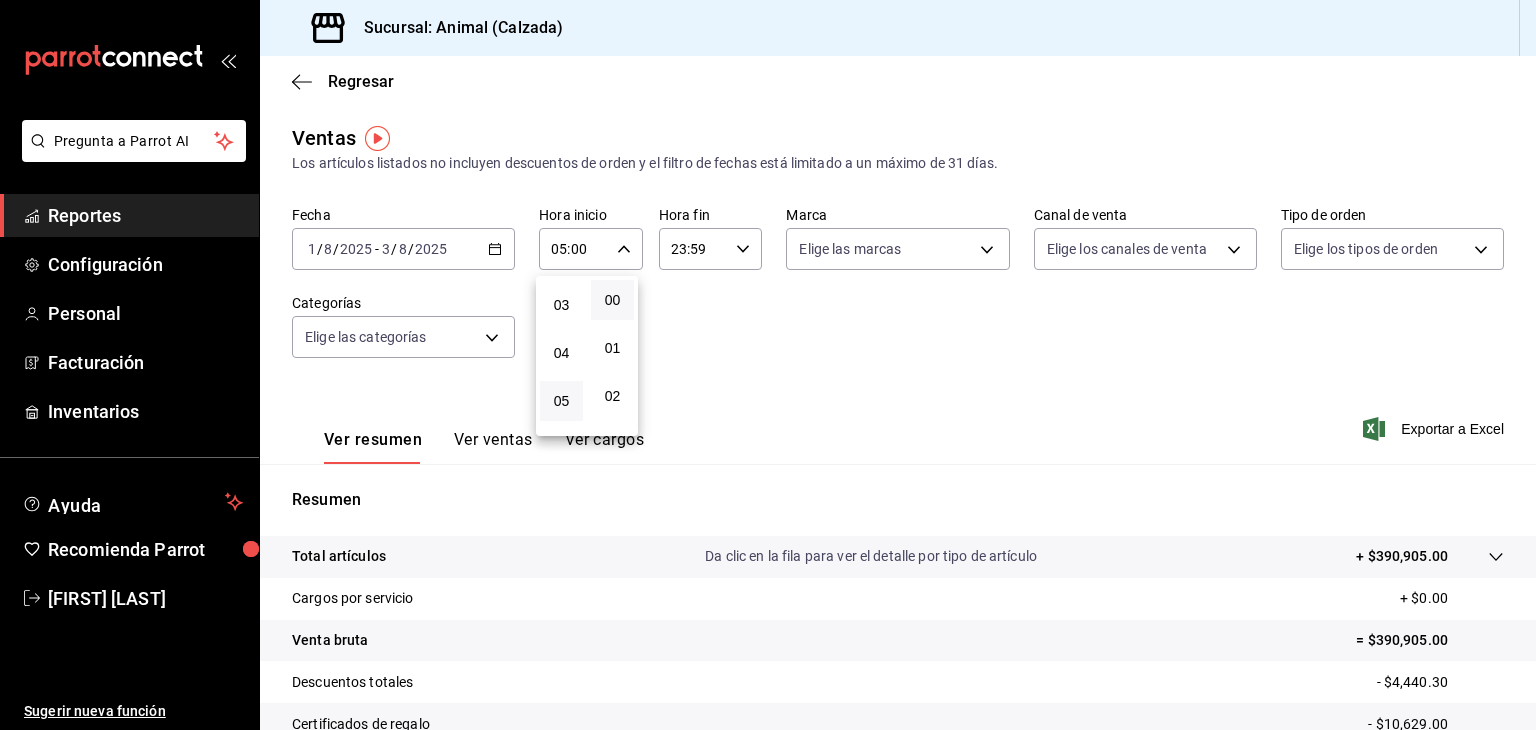 click at bounding box center [768, 365] 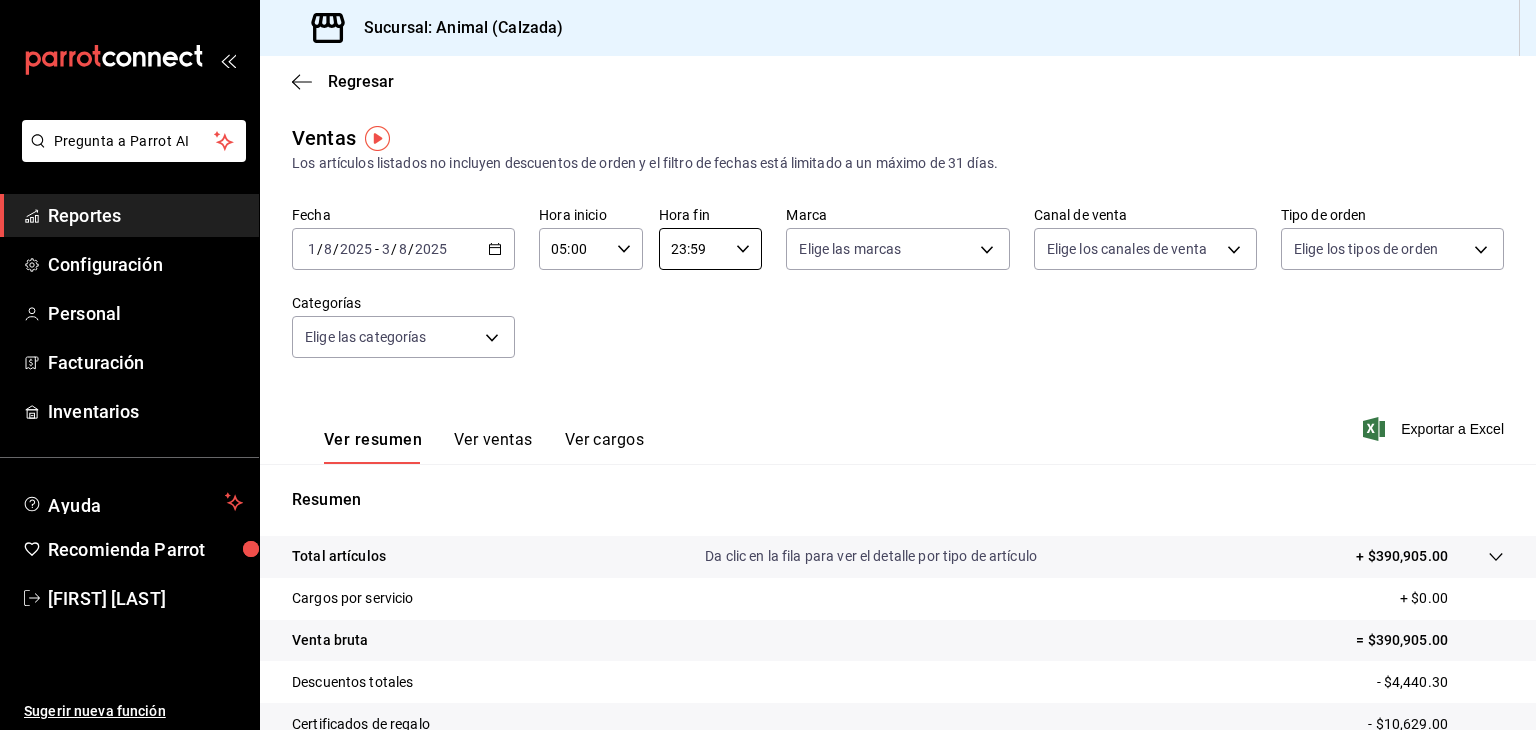 click on "23:59" at bounding box center (694, 249) 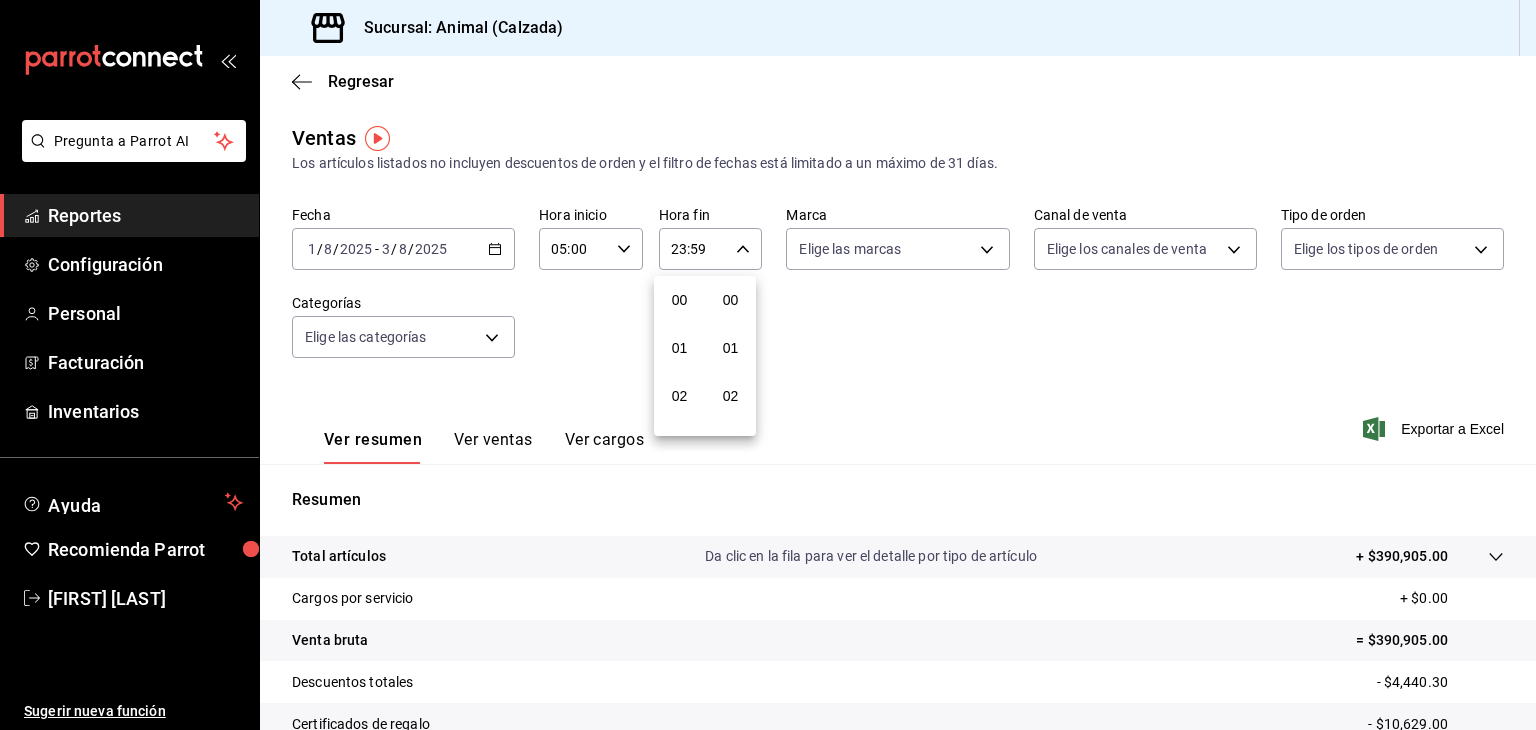 scroll, scrollTop: 1011, scrollLeft: 0, axis: vertical 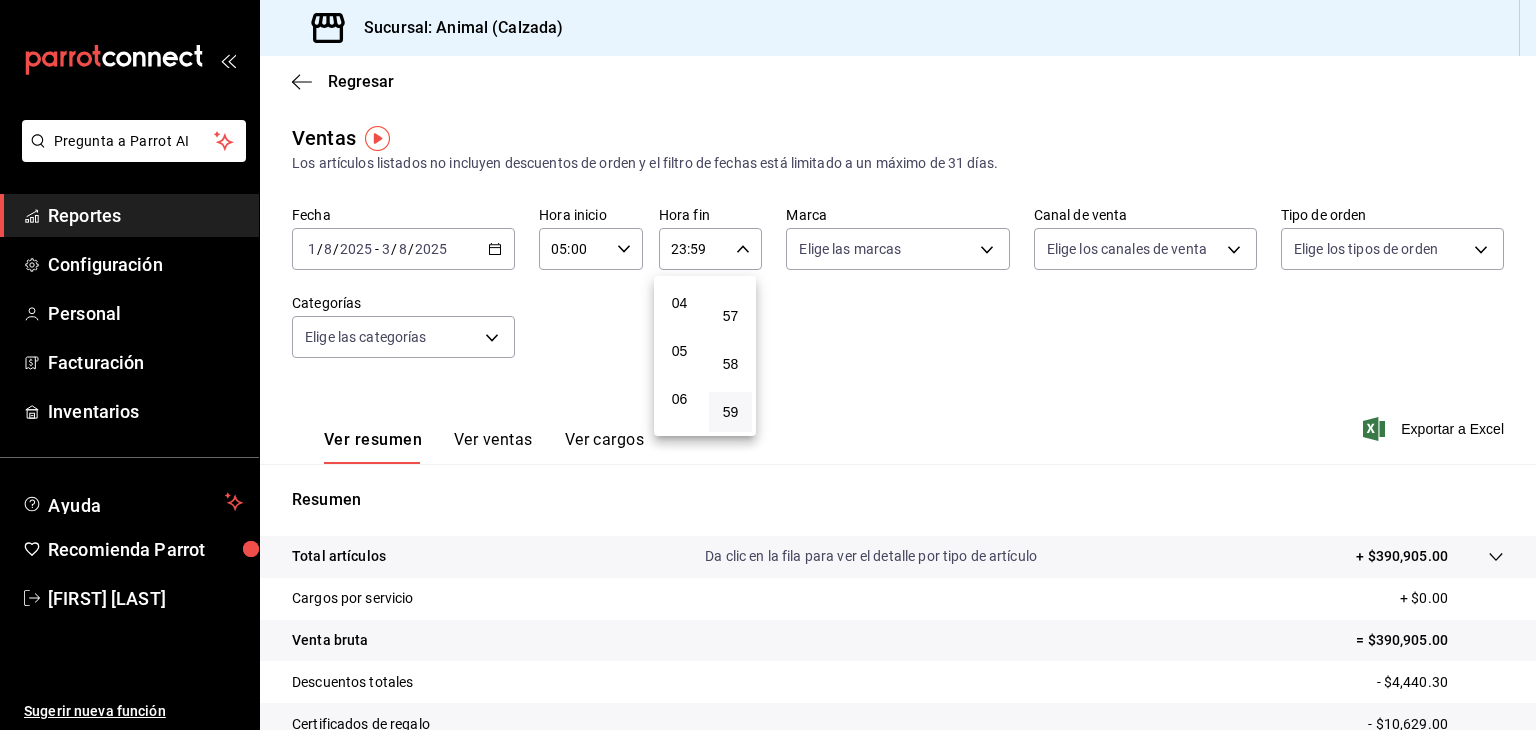 click on "05" at bounding box center [679, 351] 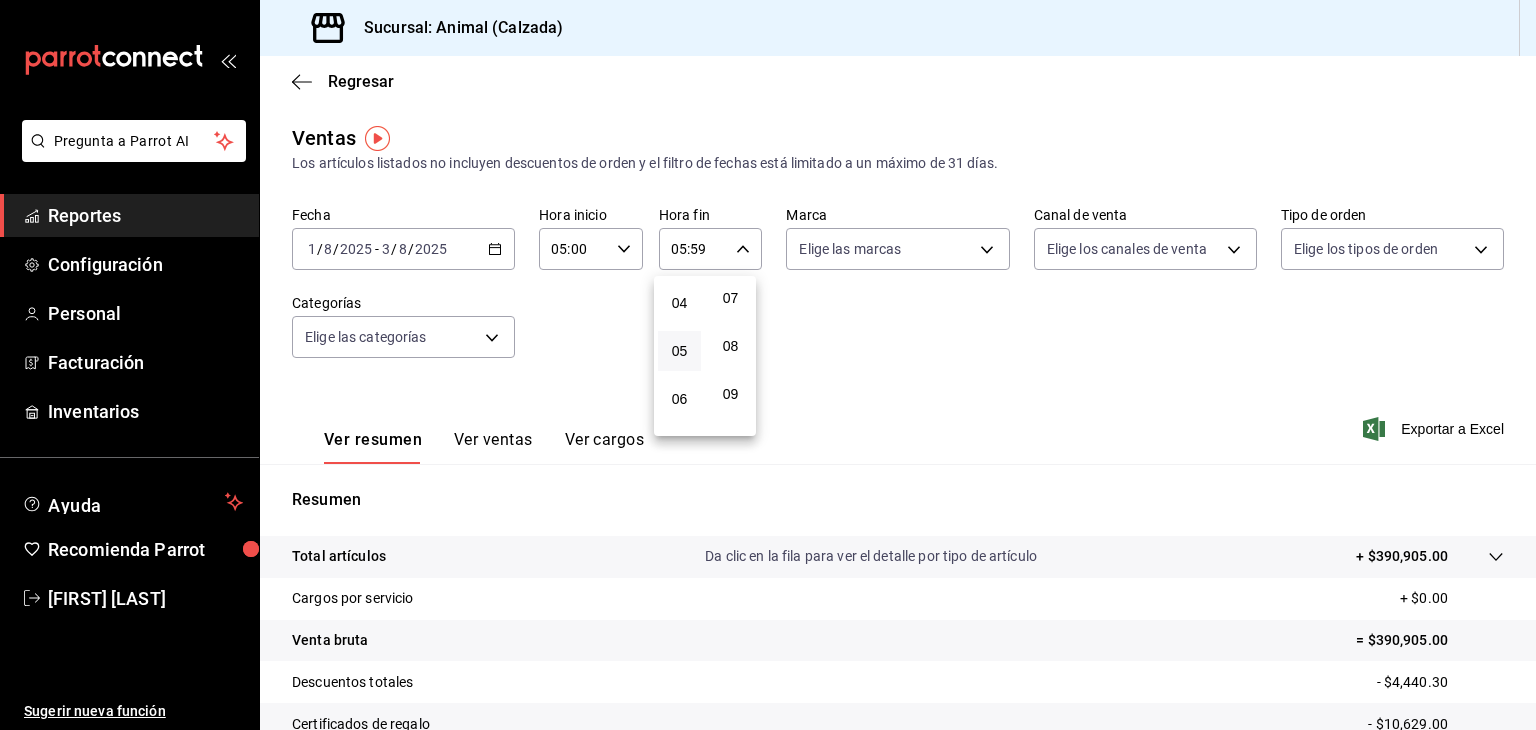scroll, scrollTop: 0, scrollLeft: 0, axis: both 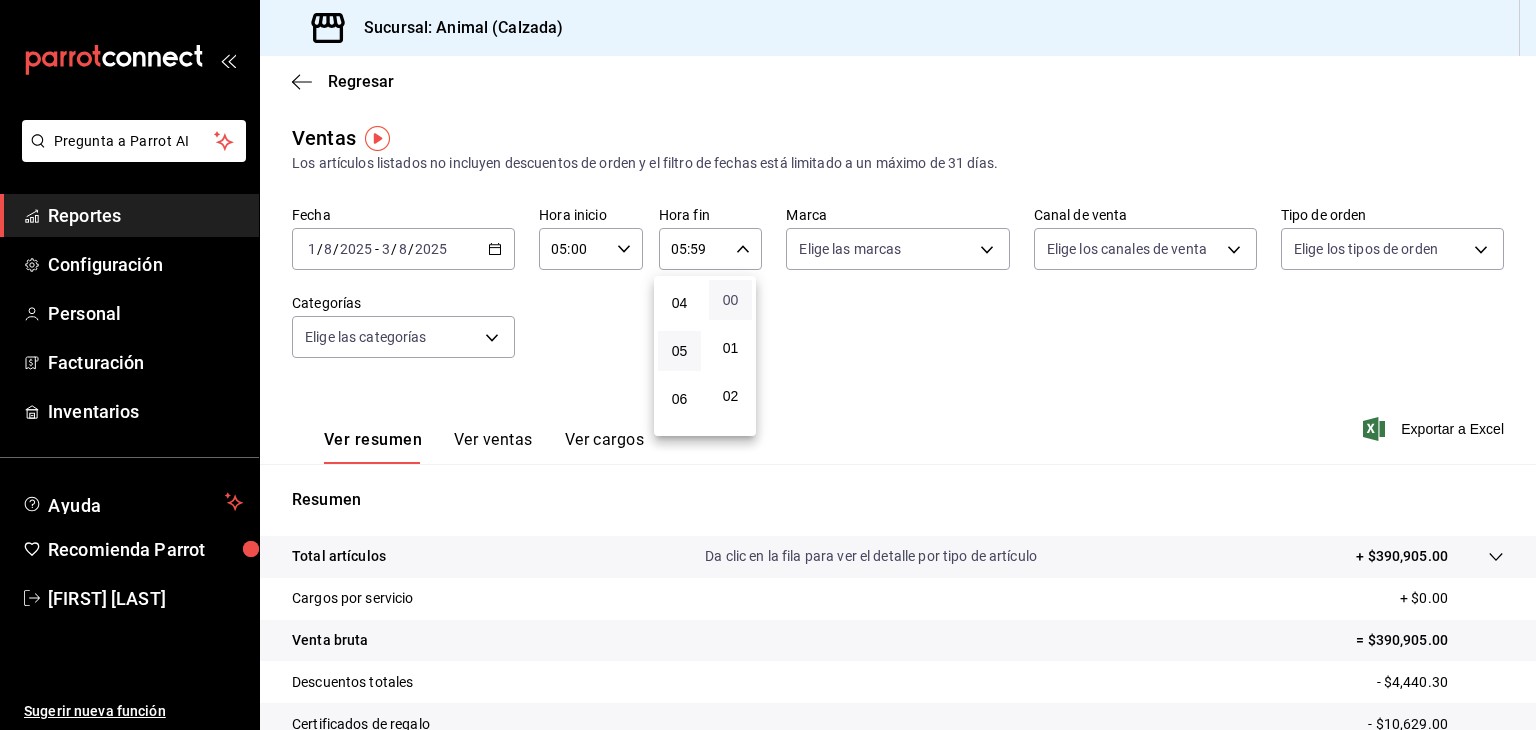 click on "00" at bounding box center (730, 300) 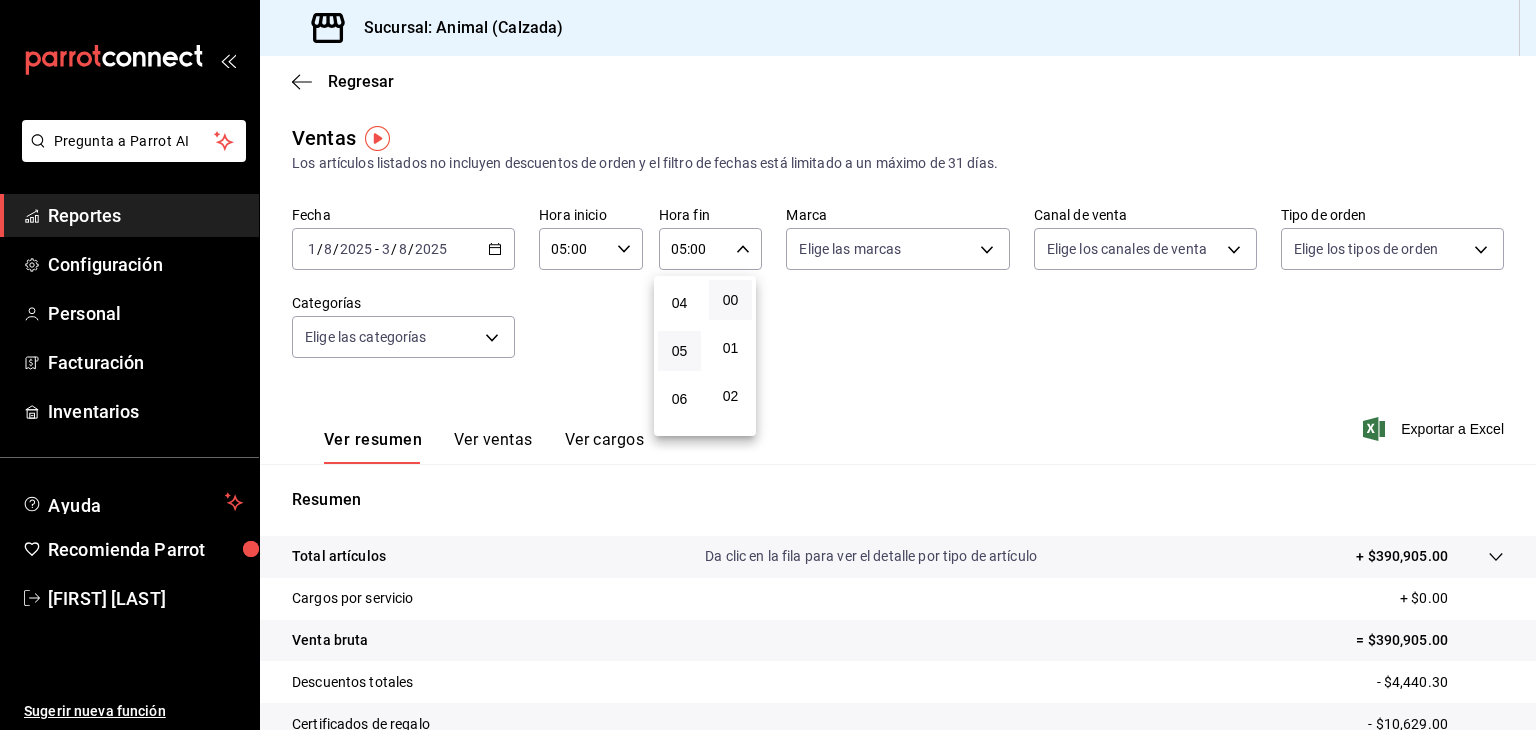 click at bounding box center (768, 365) 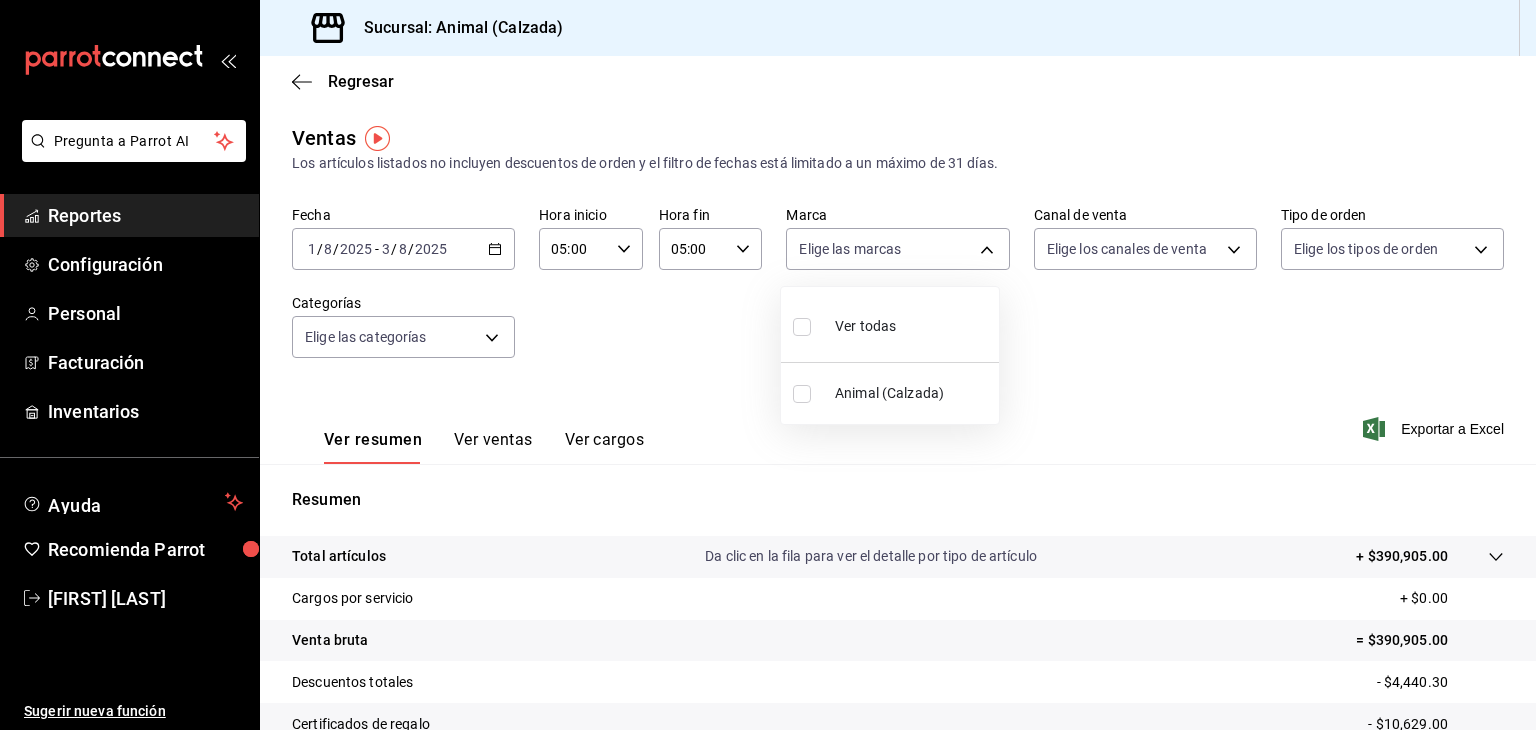 click on "Pregunta a Parrot AI Reportes   Configuración   Personal   Facturación   Inventarios   Ayuda Recomienda Parrot   Esteban Santos   Sugerir nueva función   Sucursal: Animal (Calzada) Regresar Ventas Los artículos listados no incluyen descuentos de orden y el filtro de fechas está limitado a un máximo de 31 días. Fecha 2025-08-01 1 / 8 / 2025 - 2025-08-03 3 / 8 / 2025 Hora inicio 05:00 Hora inicio Hora fin 05:00 Hora fin Marca Elige las marcas Canal de venta Elige los canales de venta Tipo de orden Elige los tipos de orden Categorías Elige las categorías Ver resumen Ver ventas Ver cargos Exportar a Excel Resumen Total artículos Da clic en la fila para ver el detalle por tipo de artículo + $390,905.00 Cargos por servicio + $0.00 Venta bruta = $390,905.00 Descuentos totales - $4,440.30 Certificados de regalo - $10,629.00 Venta total = $375,835.70 Impuestos - $51,839.41 Venta neta = $323,996.29 Pregunta a Parrot AI Reportes   Configuración   Personal   Facturación   Inventarios   Ayuda   Esteban Santos" at bounding box center [768, 365] 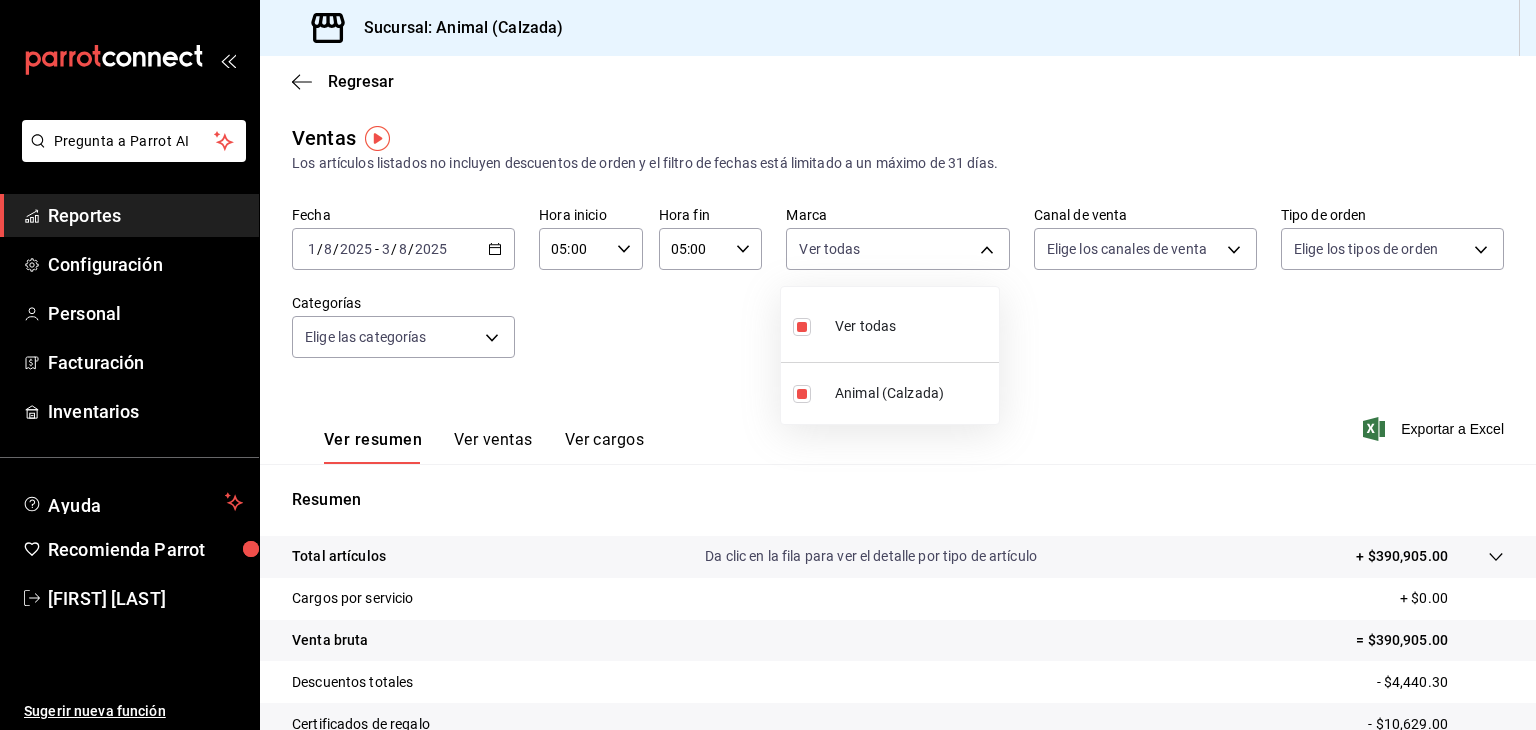 click at bounding box center [768, 365] 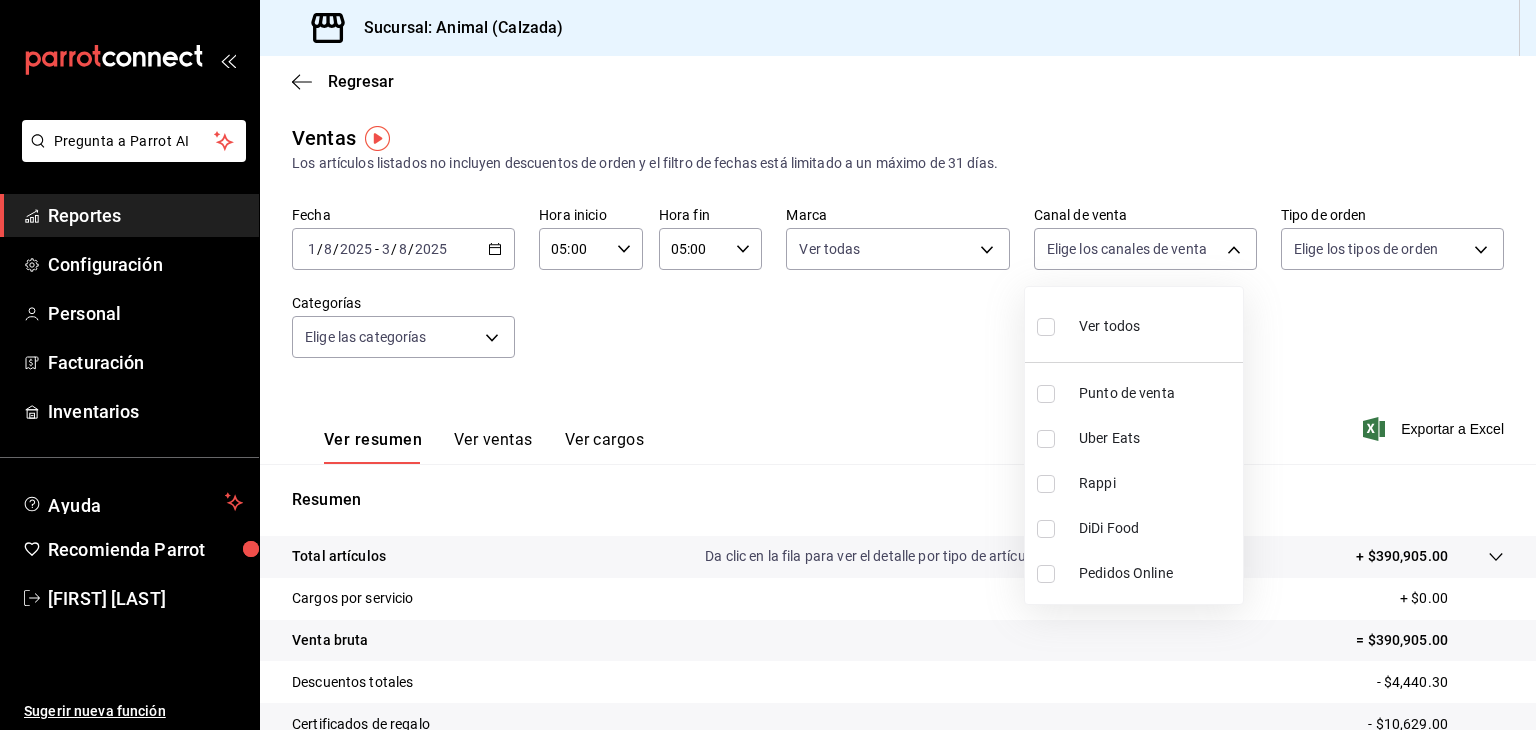 click on "Pregunta a Parrot AI Reportes   Configuración   Personal   Facturación   Inventarios   Ayuda Recomienda Parrot   Esteban Santos   Sugerir nueva función   Sucursal: Animal (Calzada) Regresar Ventas Los artículos listados no incluyen descuentos de orden y el filtro de fechas está limitado a un máximo de 31 días. Fecha 2025-08-01 1 / 8 / 2025 - 2025-08-03 3 / 8 / 2025 Hora inicio 05:00 Hora inicio Hora fin 05:00 Hora fin Marca Ver todas e26472f3-9262-489d-bcba-4c6b034529c7 Canal de venta Elige los canales de venta Tipo de orden Elige los tipos de orden Categorías Elige las categorías Ver resumen Ver ventas Ver cargos Exportar a Excel Resumen Total artículos Da clic en la fila para ver el detalle por tipo de artículo + $390,905.00 Cargos por servicio + $0.00 Venta bruta = $390,905.00 Descuentos totales - $4,440.30 Certificados de regalo - $10,629.00 Venta total = $375,835.70 Impuestos - $51,839.41 Venta neta = $323,996.29 Pregunta a Parrot AI Reportes   Configuración   Personal   Facturación" at bounding box center [768, 365] 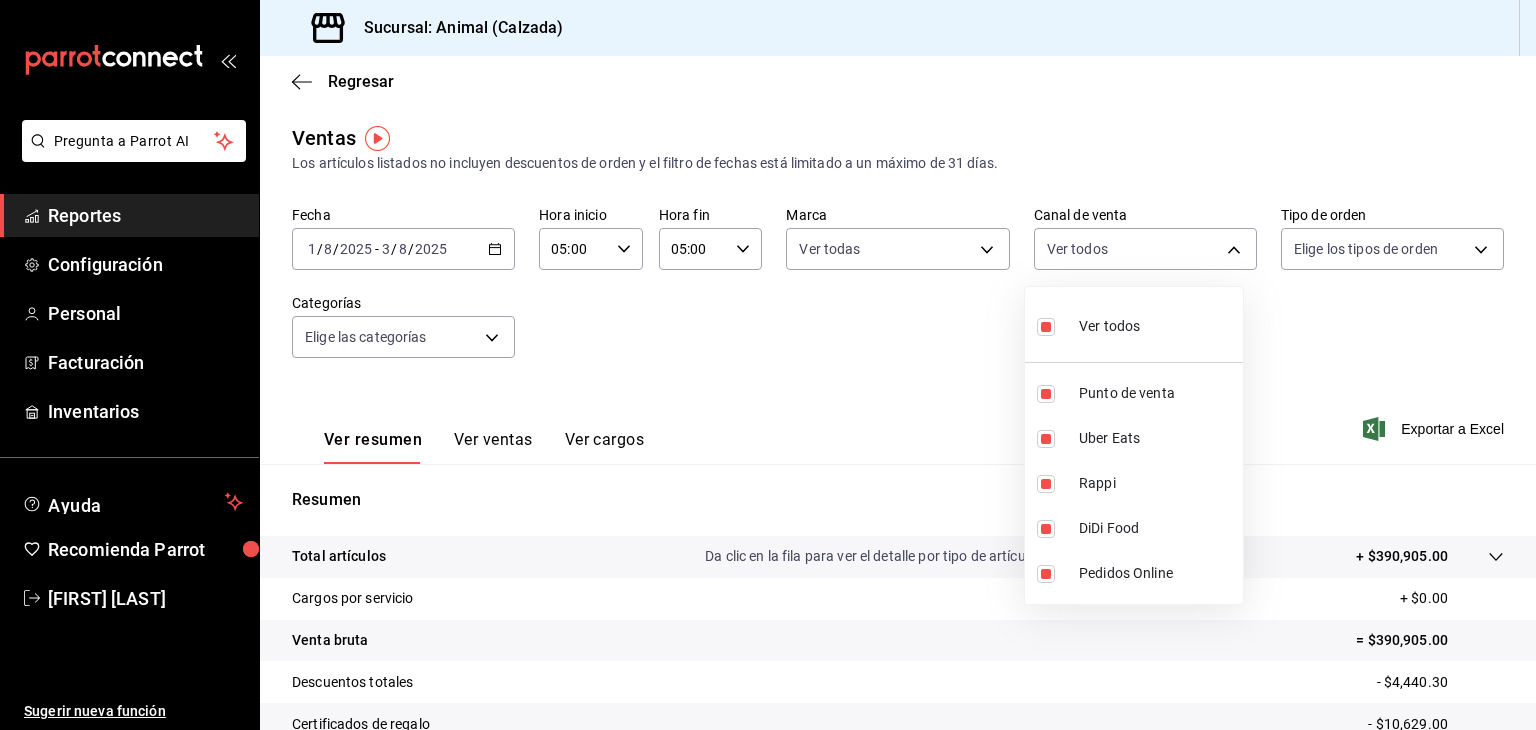 click at bounding box center [768, 365] 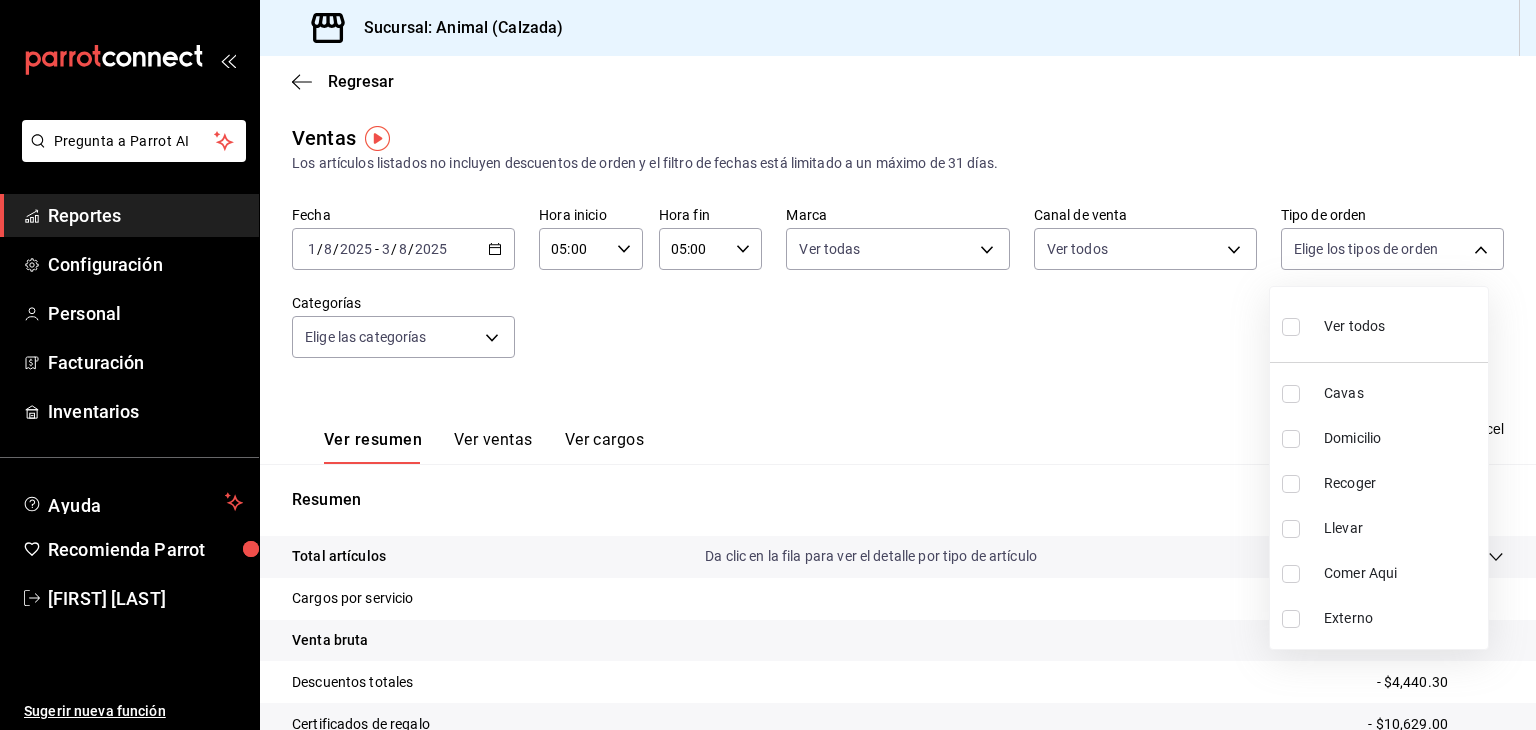 click on "Pregunta a Parrot AI Reportes   Configuración   Personal   Facturación   Inventarios   Ayuda Recomienda Parrot   Esteban Santos   Sugerir nueva función   Sucursal: Animal (Calzada) Regresar Ventas Los artículos listados no incluyen descuentos de orden y el filtro de fechas está limitado a un máximo de 31 días. Fecha 2025-08-01 1 / 8 / 2025 - 2025-08-03 3 / 8 / 2025 Hora inicio 05:00 Hora inicio Hora fin 05:00 Hora fin Marca Ver todas e26472f3-9262-489d-bcba-4c6b034529c7 Canal de venta Ver todos PARROT,UBER_EATS,RAPPI,DIDI_FOOD,ONLINE Tipo de orden Elige los tipos de orden Categorías Elige las categorías Ver resumen Ver ventas Ver cargos Exportar a Excel Resumen Total artículos Da clic en la fila para ver el detalle por tipo de artículo + $390,905.00 Cargos por servicio + $0.00 Venta bruta = $390,905.00 Descuentos totales - $4,440.30 Certificados de regalo - $10,629.00 Venta total = $375,835.70 Impuestos - $51,839.41 Venta neta = $323,996.29 Pregunta a Parrot AI Reportes   Configuración   Personal" at bounding box center [768, 365] 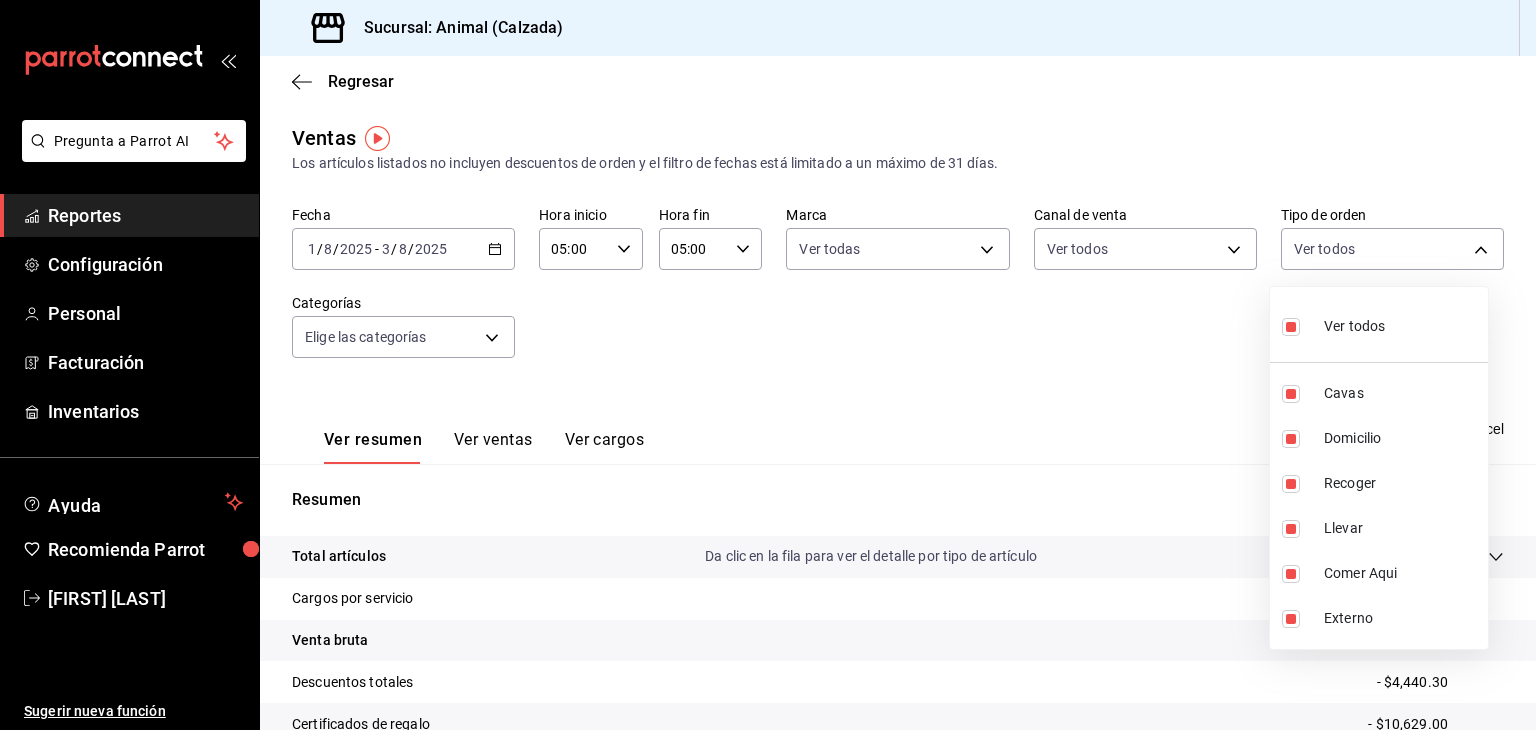 click at bounding box center [768, 365] 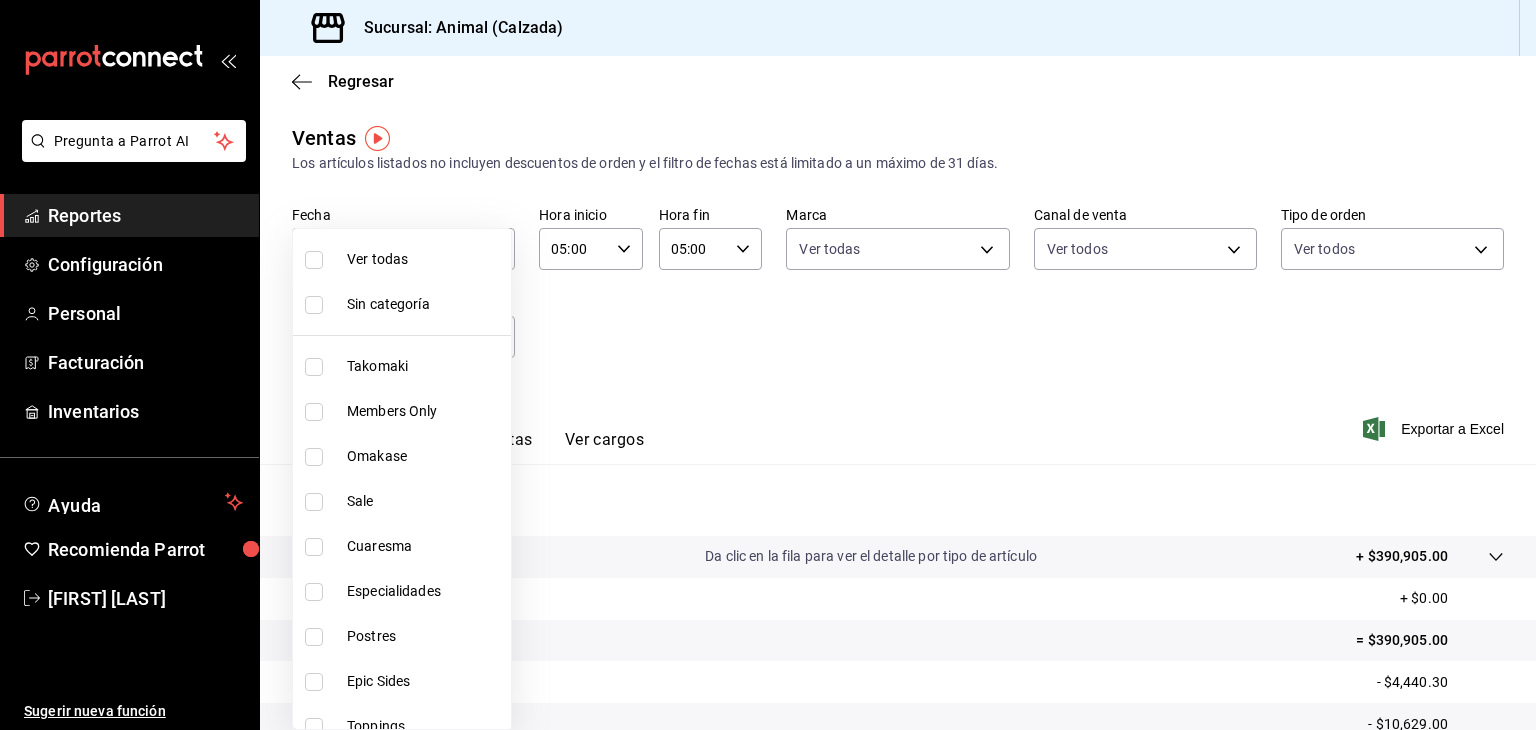 click on "Pregunta a Parrot AI Reportes   Configuración   Personal   Facturación   Inventarios   Ayuda Recomienda Parrot   Esteban Santos   Sugerir nueva función   Sucursal: Animal (Calzada) Regresar Ventas Los artículos listados no incluyen descuentos de orden y el filtro de fechas está limitado a un máximo de 31 días. Fecha 2025-08-01 1 / 8 / 2025 - 2025-08-03 3 / 8 / 2025 Hora inicio 05:00 Hora inicio Hora fin 05:00 Hora fin Marca Ver todas e26472f3-9262-489d-bcba-4c6b034529c7 Canal de venta Ver todos PARROT,UBER_EATS,RAPPI,DIDI_FOOD,ONLINE Tipo de orden Ver todos 588630d3-b511-4bba-a729-32472510037f,54b7ae00-ca47-4ec1-b7ff-55842c0a2b62,92293fd7-2d7b-430b-85d7-0dfe47b44eba,6237157c-a0f8-48ff-b796-8e4576b5f3c5,200a31bf-f5a3-4f69-a302-e0fd34b5ac63,EXTERNAL Categorías Elige las categorías Ver resumen Ver ventas Ver cargos Exportar a Excel Resumen Total artículos Da clic en la fila para ver el detalle por tipo de artículo + $390,905.00 Cargos por servicio + $0.00 Venta bruta = $390,905.00 Descuentos totales" at bounding box center (768, 365) 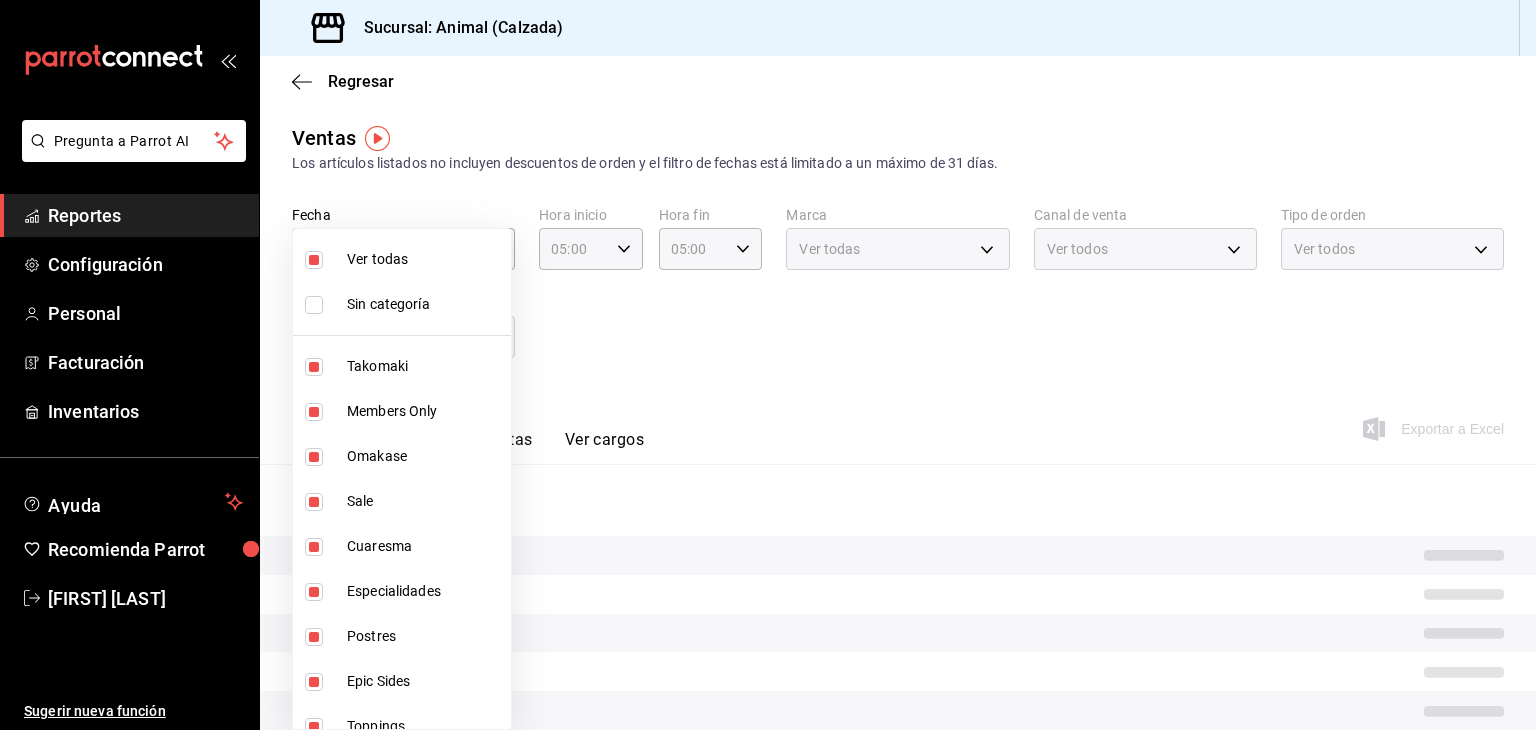 click at bounding box center [768, 365] 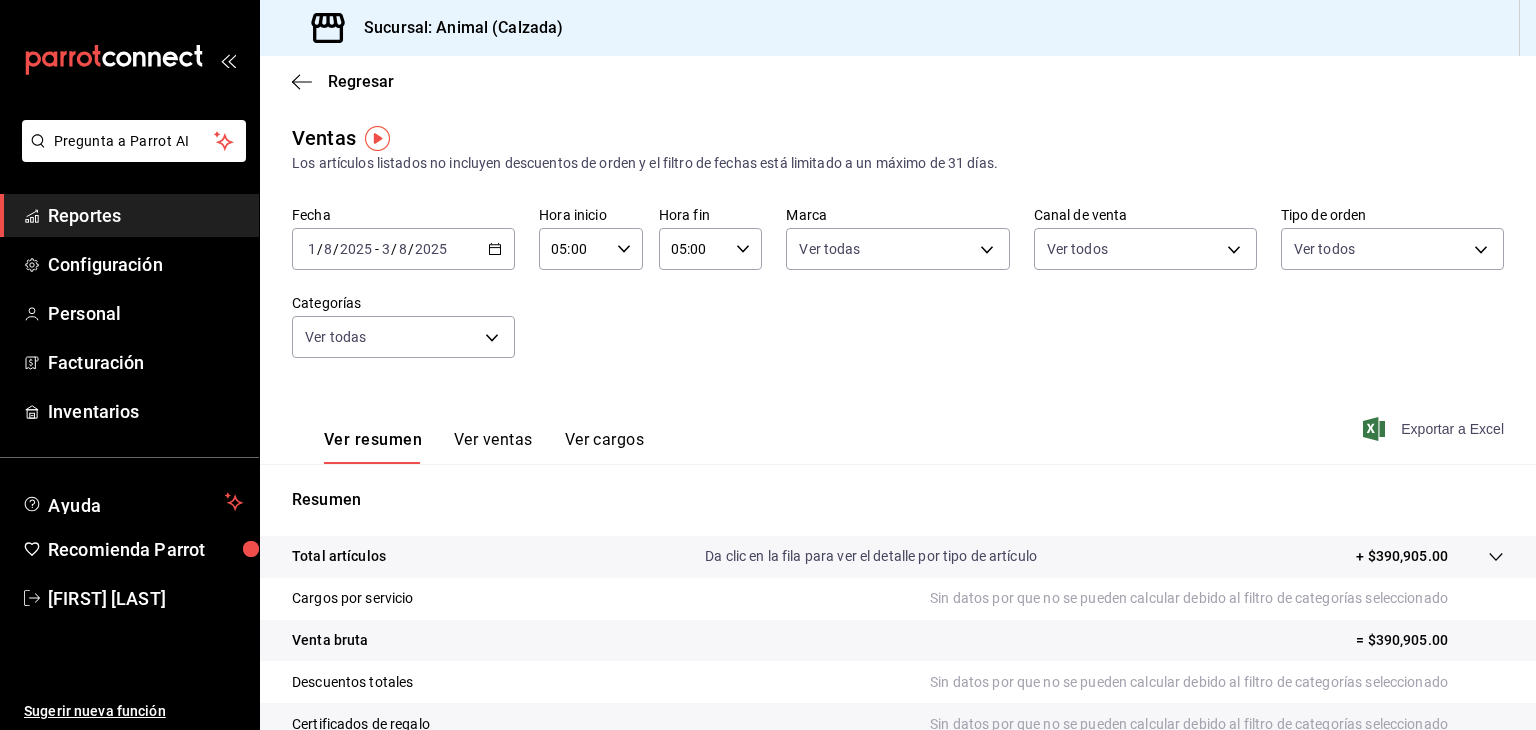 click 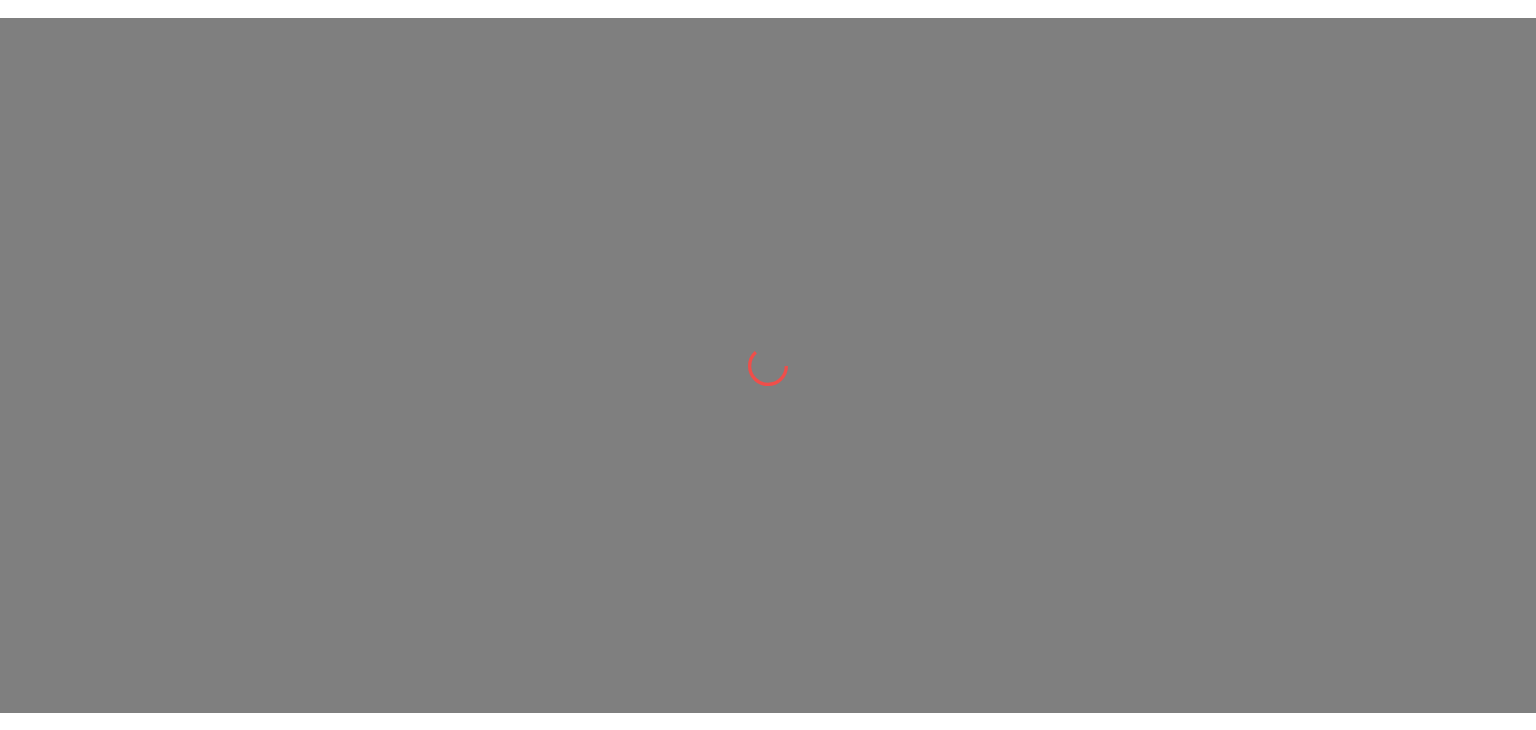scroll, scrollTop: 0, scrollLeft: 0, axis: both 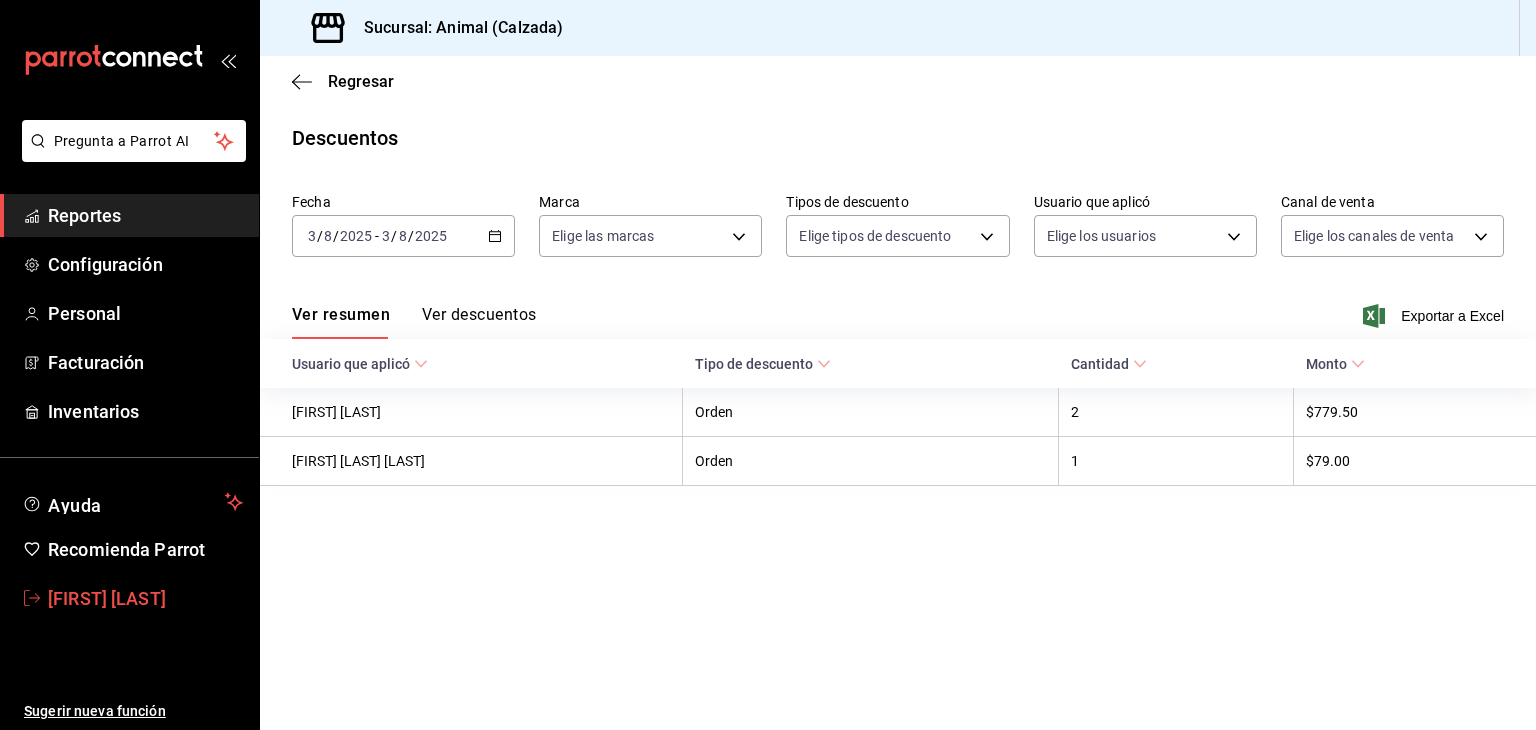 click on "[FIRST] [LAST]" at bounding box center [145, 598] 